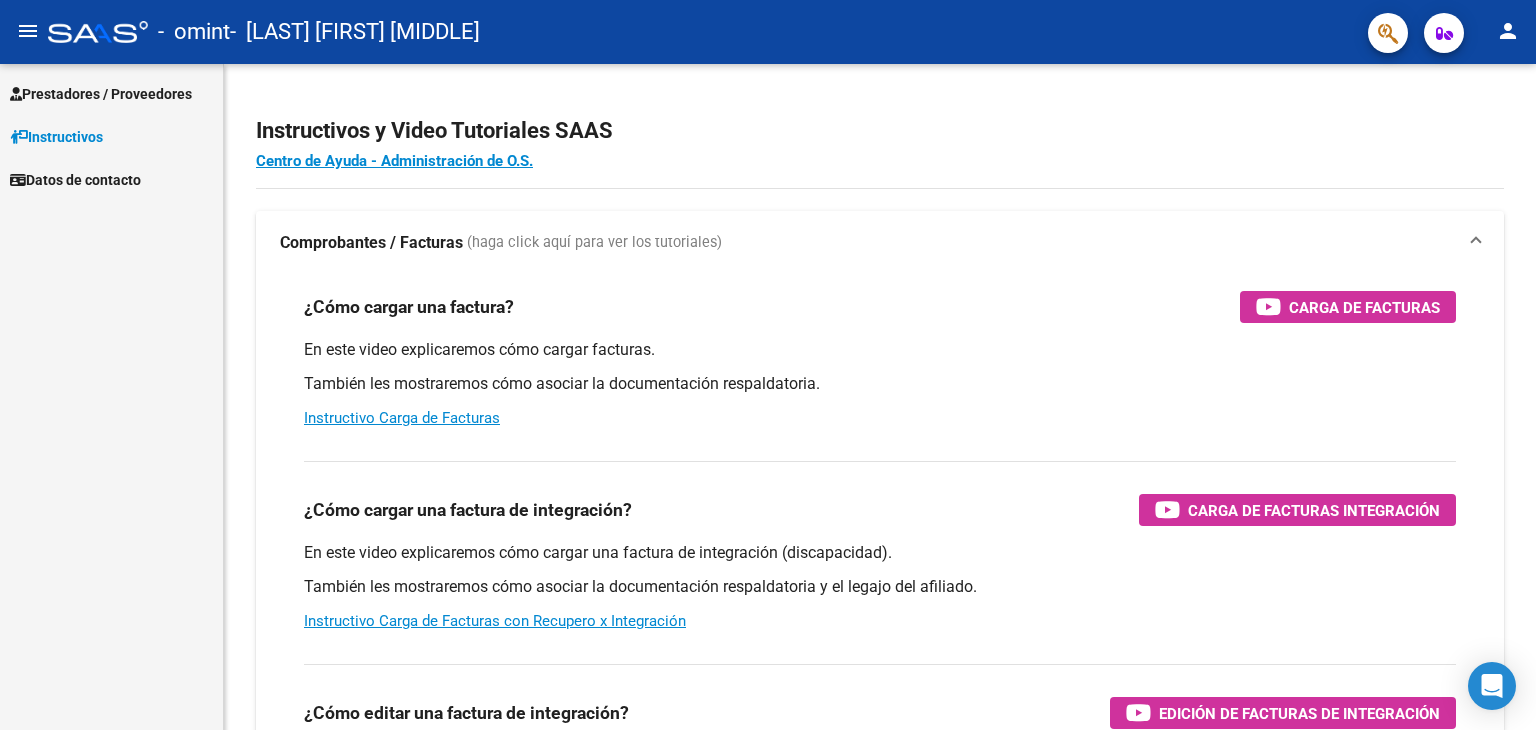 scroll, scrollTop: 0, scrollLeft: 0, axis: both 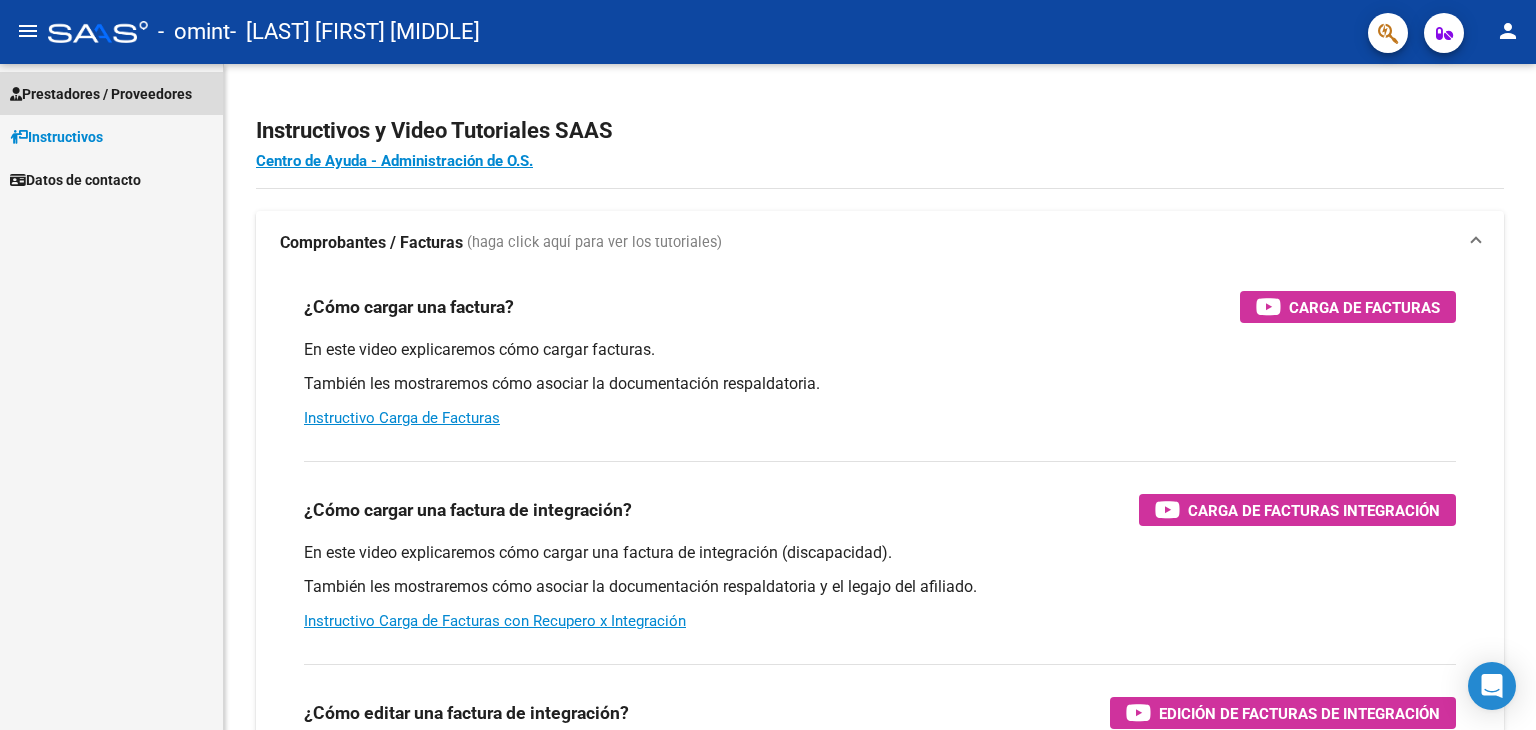 click on "Prestadores / Proveedores" at bounding box center (101, 94) 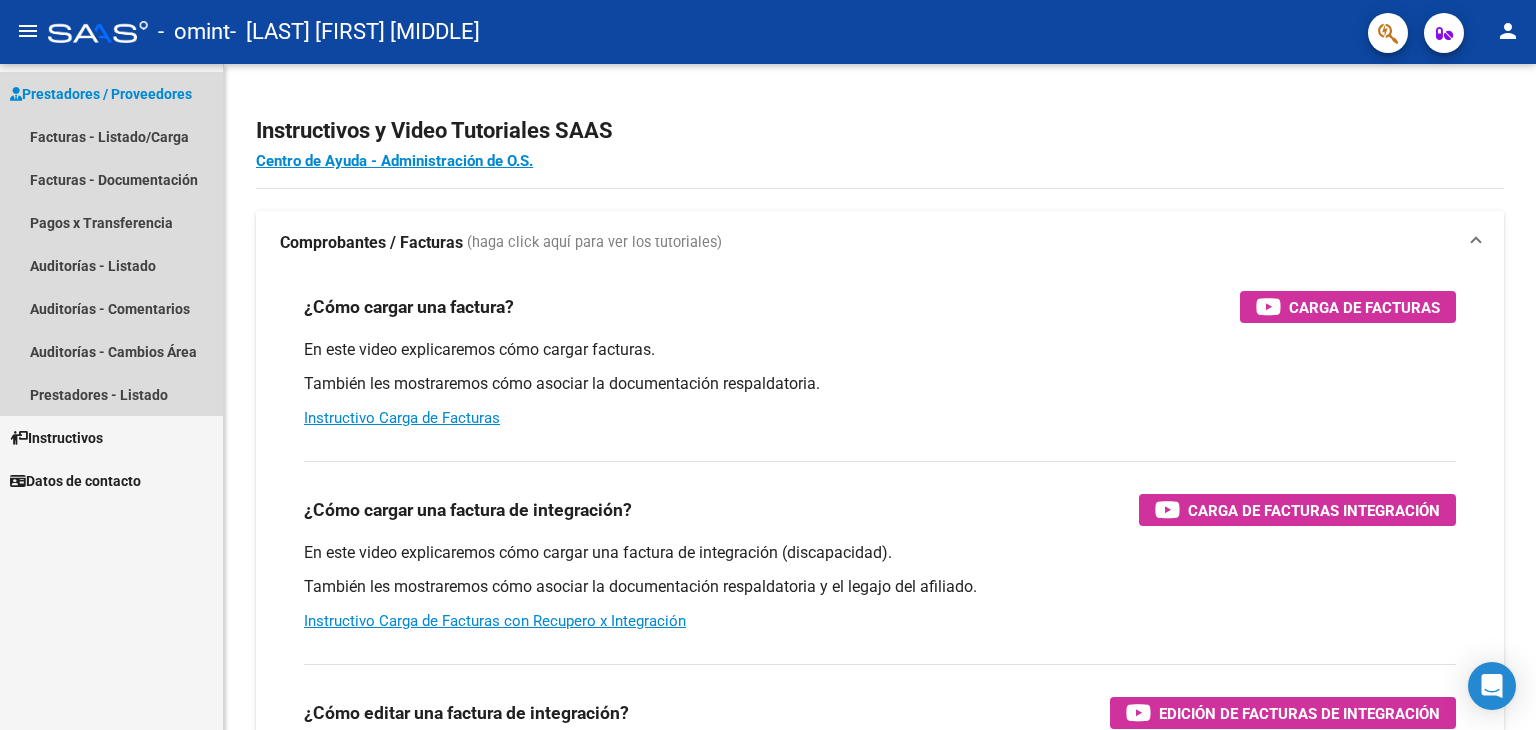 click on "Prestadores / Proveedores" at bounding box center (101, 94) 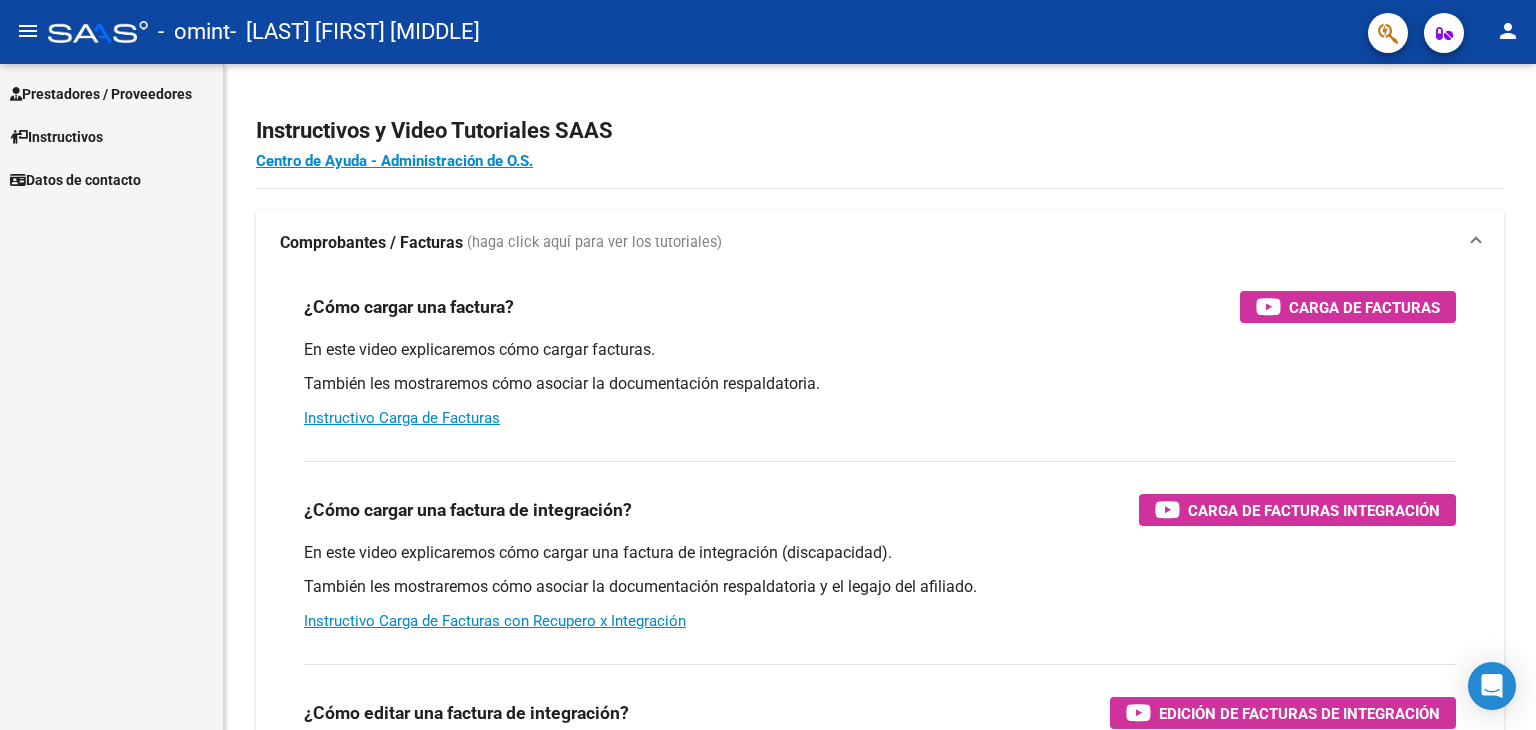 click on "Prestadores / Proveedores" at bounding box center [101, 94] 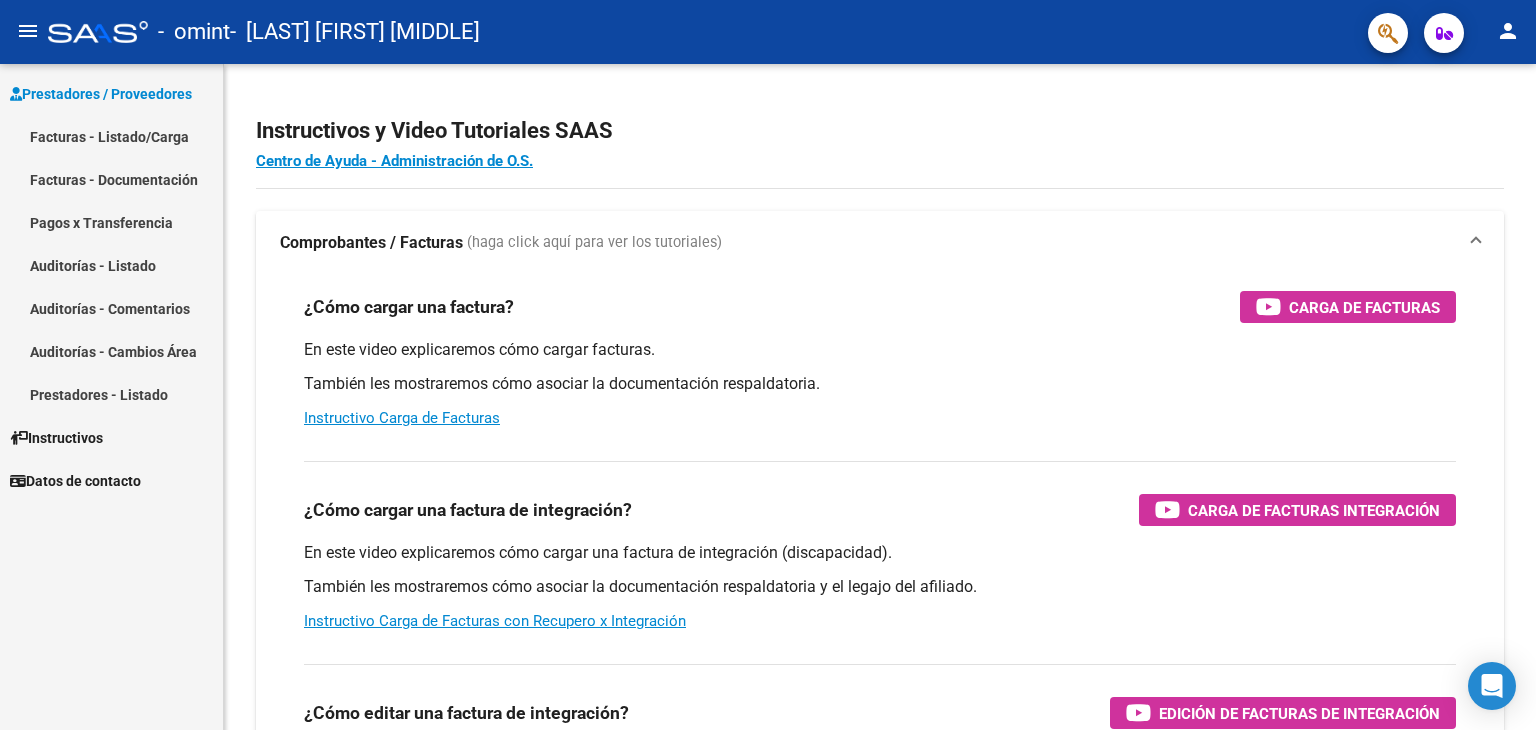 click on "Facturas - Listado/Carga" at bounding box center [111, 136] 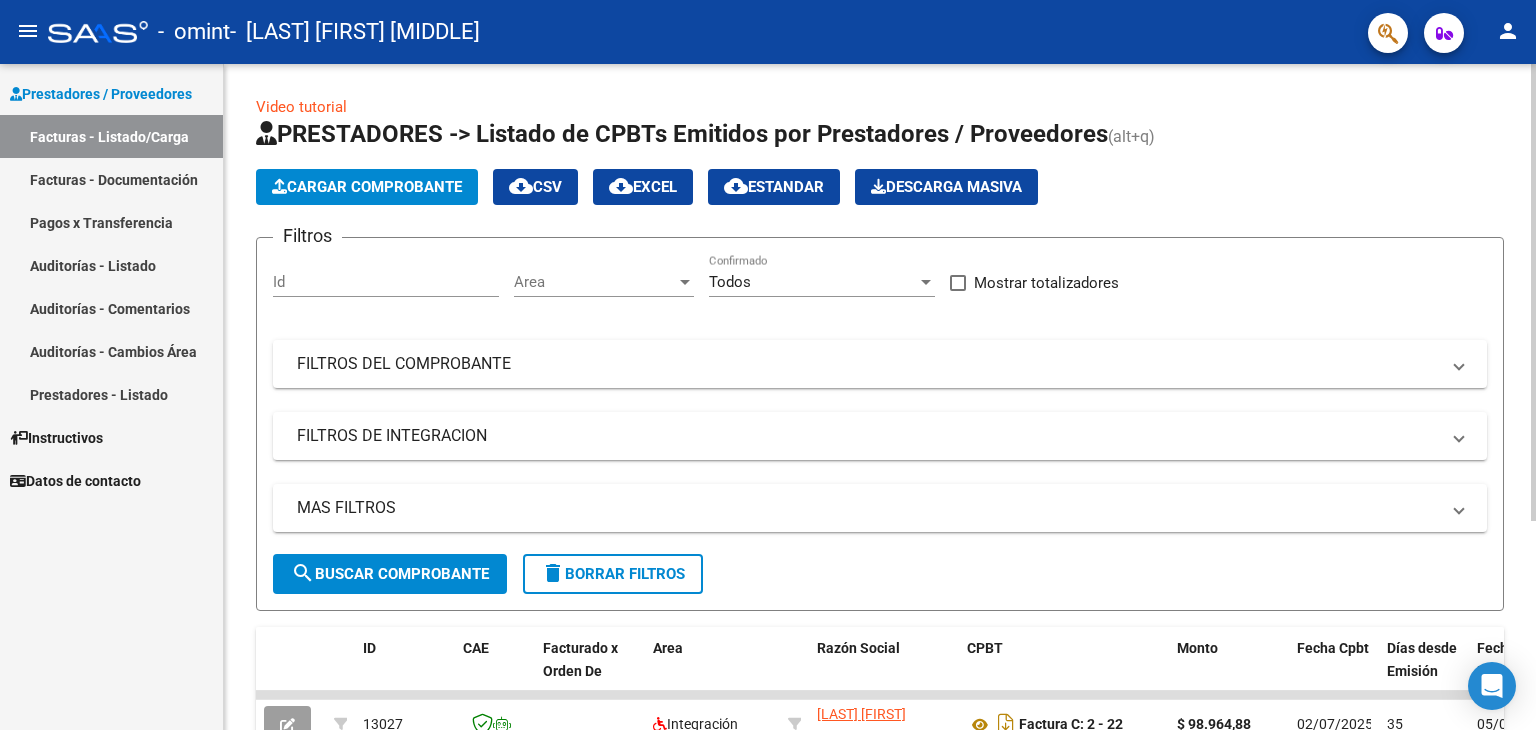 click on "Cargar Comprobante" 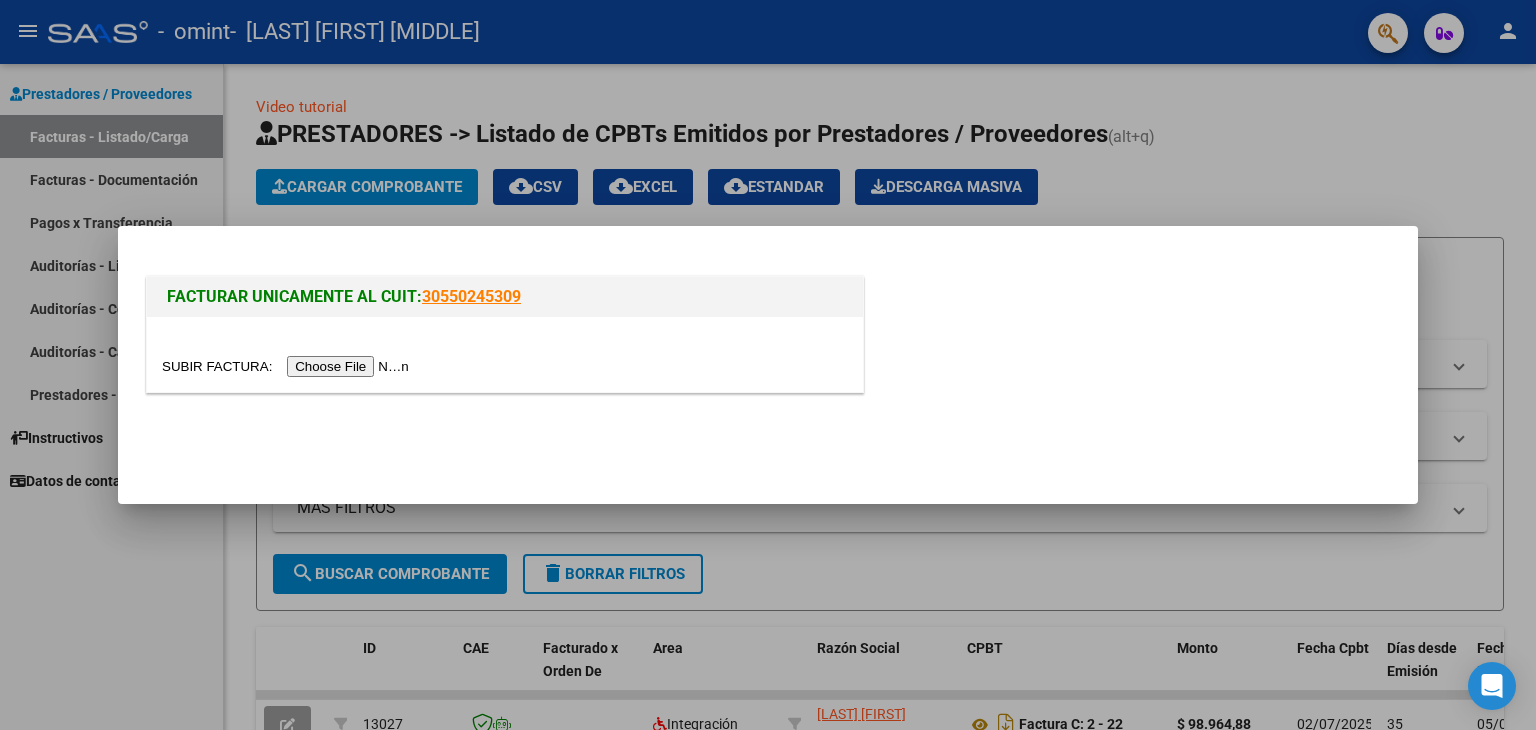 click at bounding box center (288, 366) 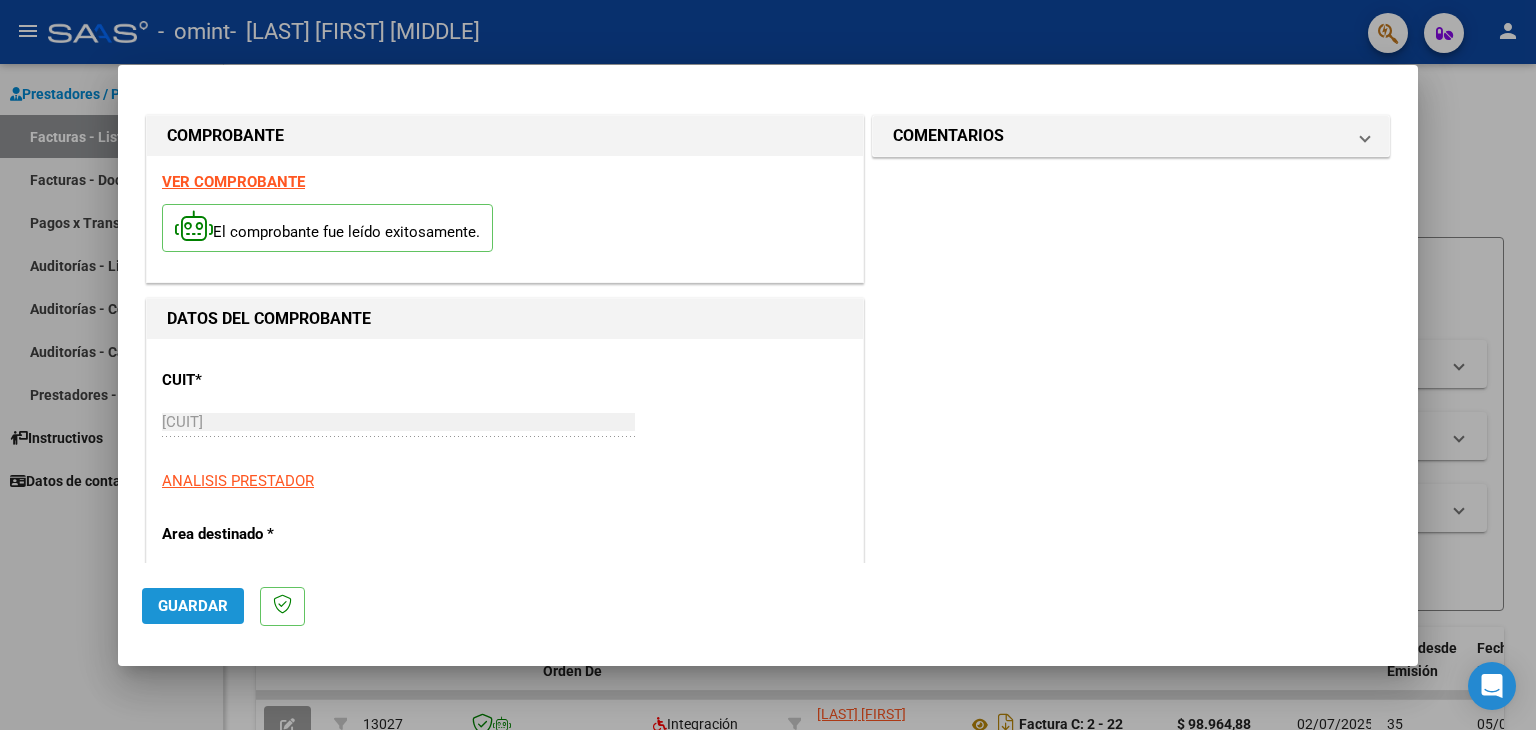 click on "Guardar" 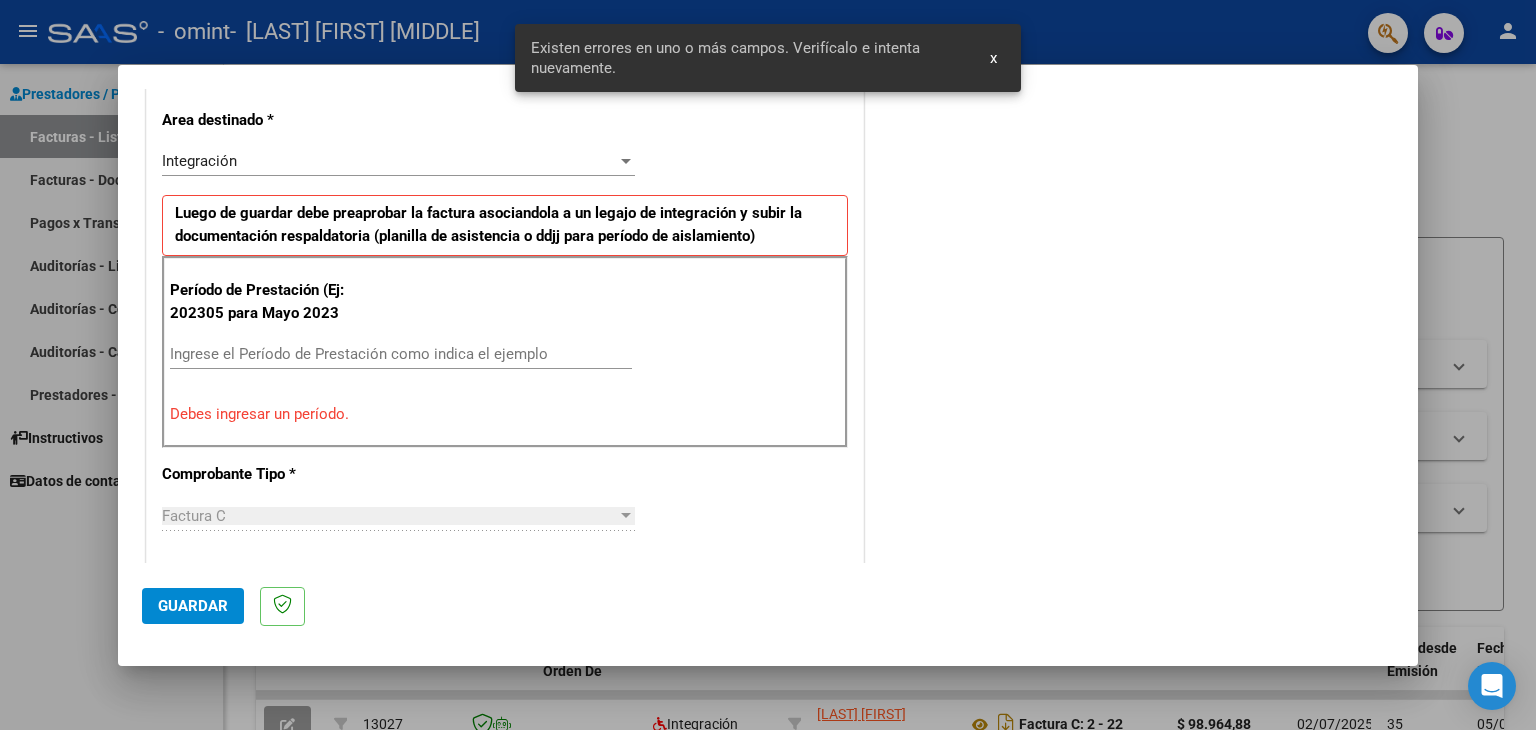 scroll, scrollTop: 420, scrollLeft: 0, axis: vertical 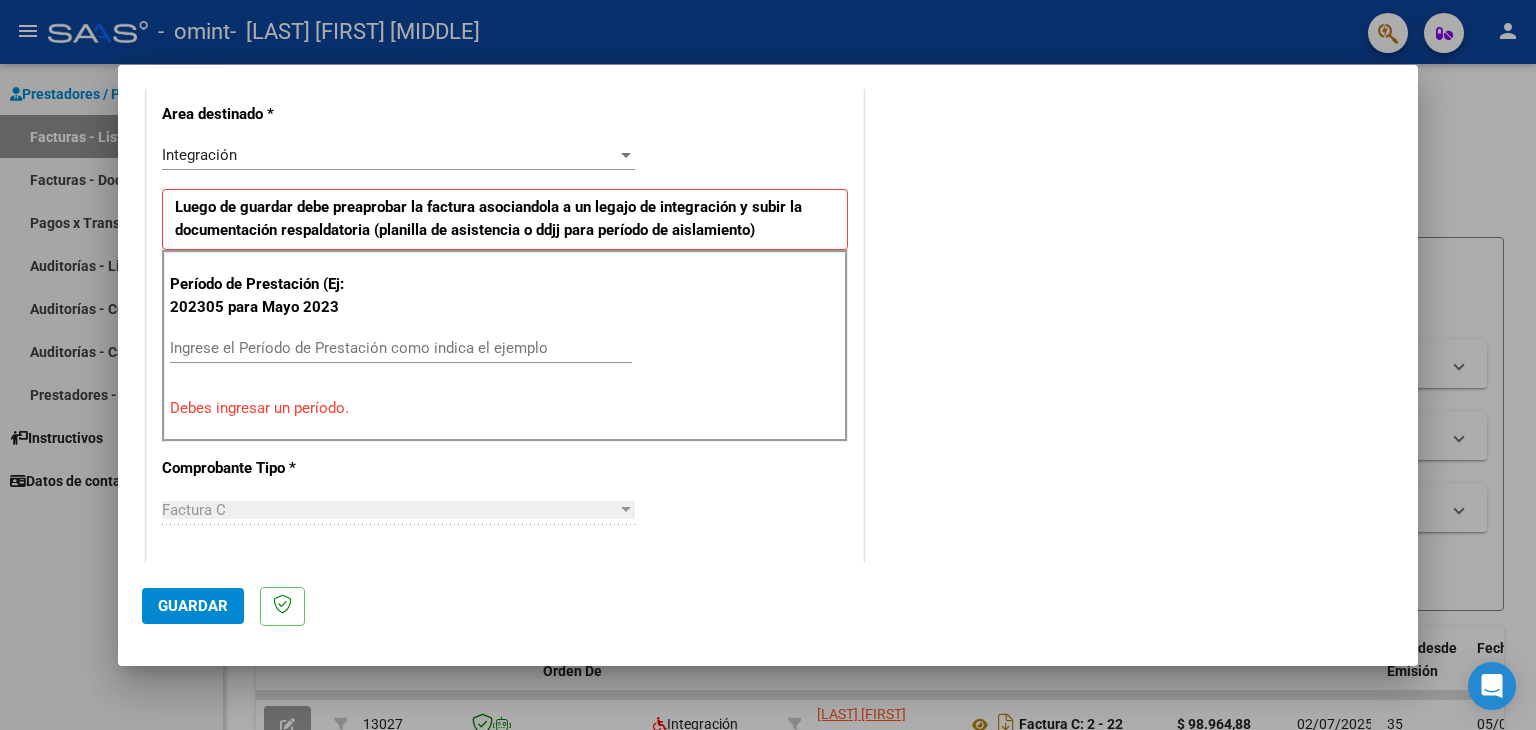 click on "Ingrese el Período de Prestación como indica el ejemplo" at bounding box center [401, 348] 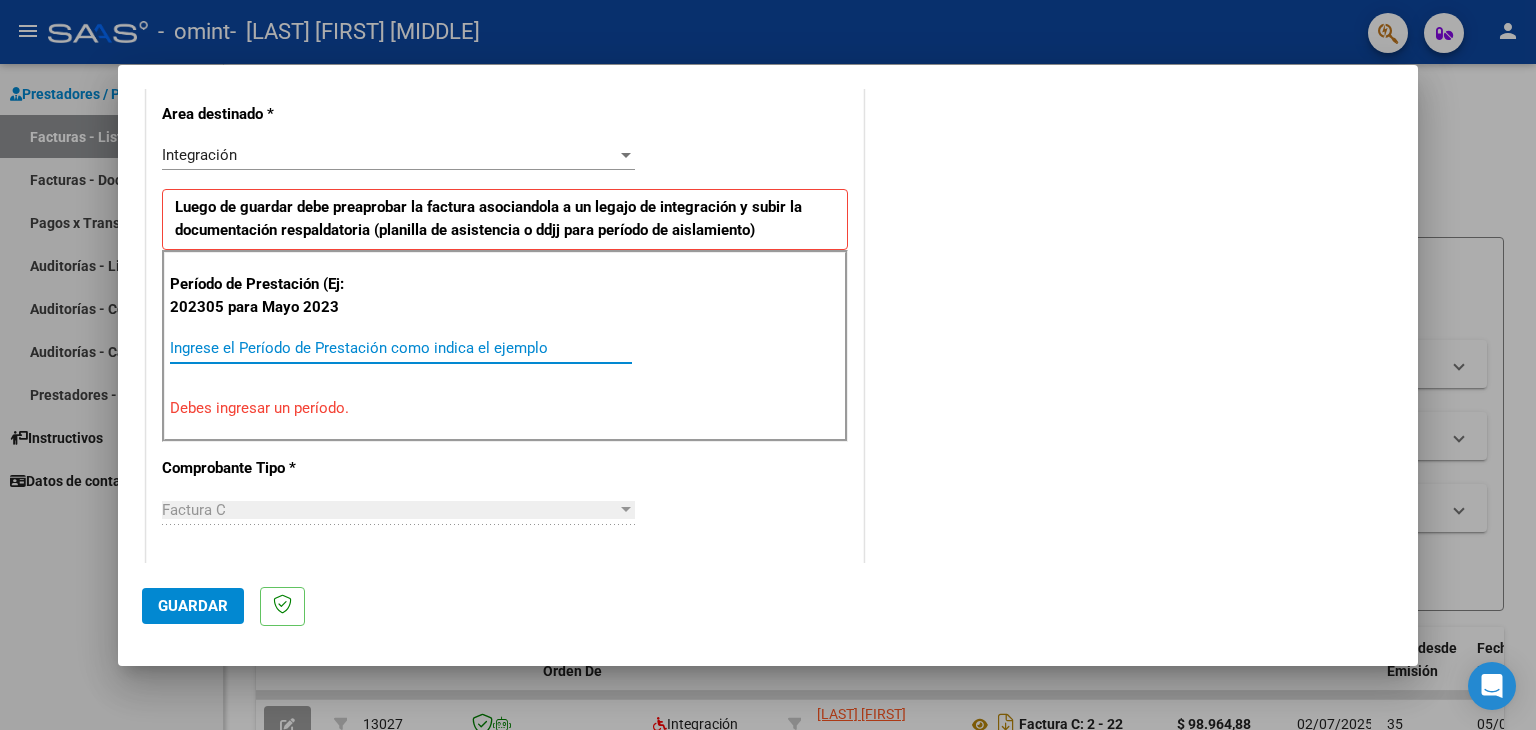 click on "Ingrese el Período de Prestación como indica el ejemplo" at bounding box center (401, 348) 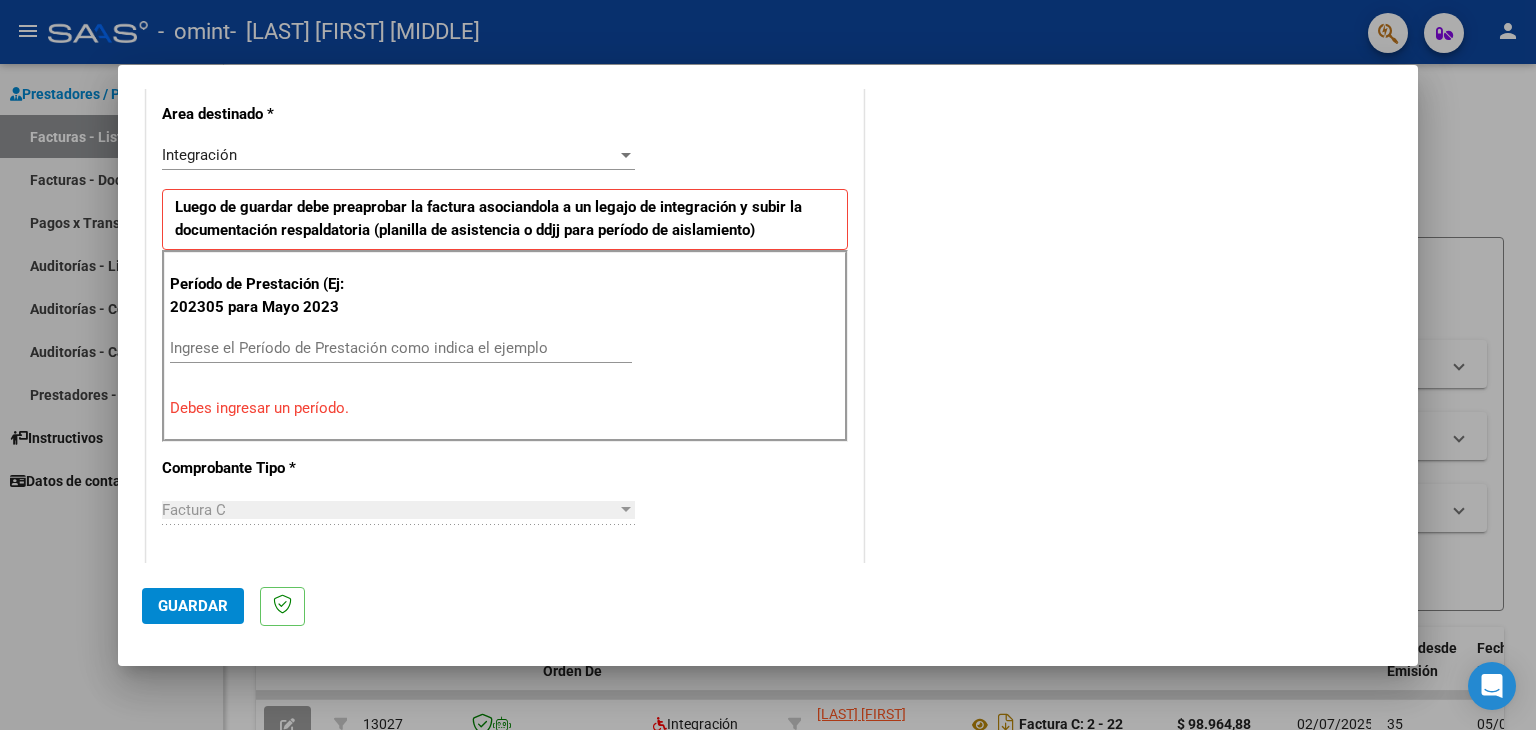 click on "Debes ingresar un período." at bounding box center (505, 408) 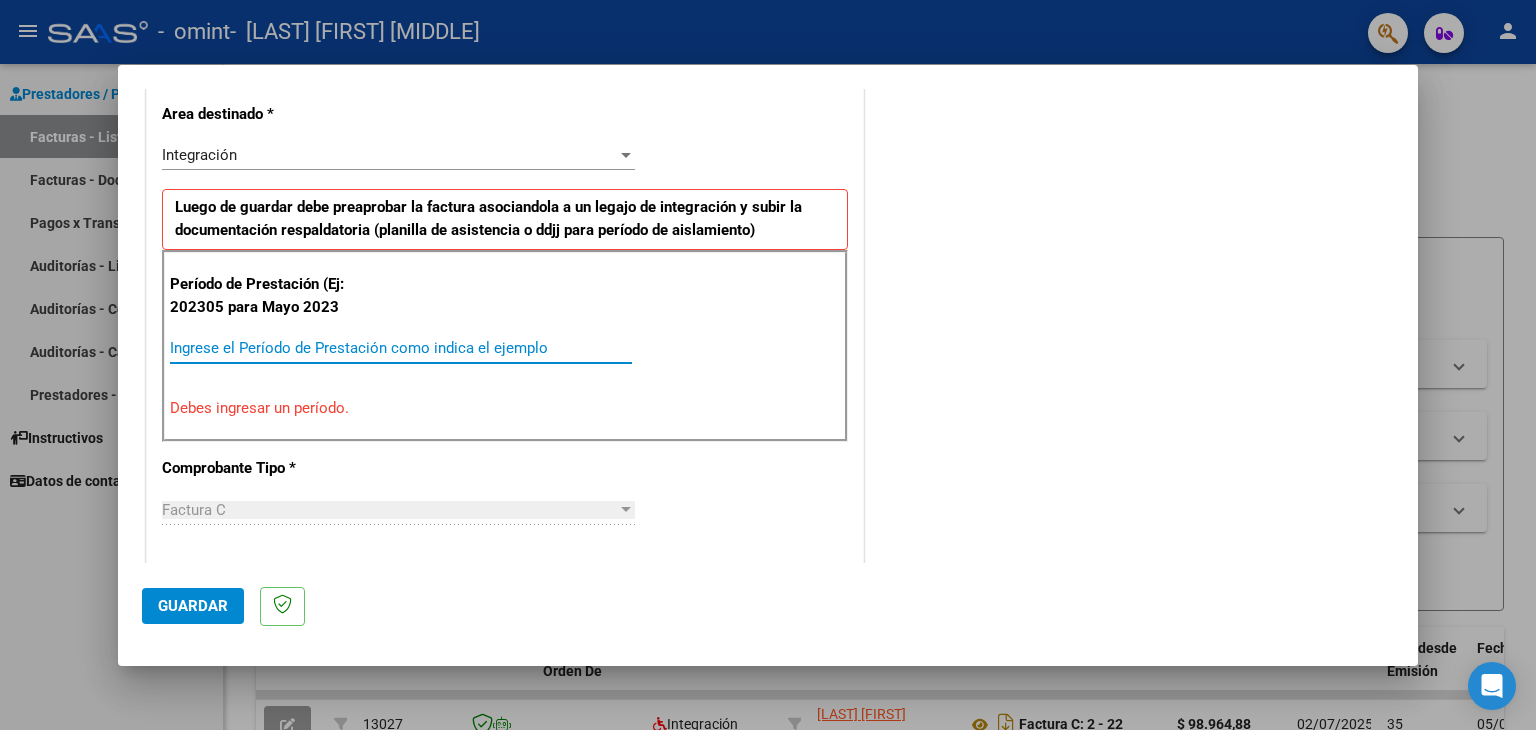 click on "Ingrese el Período de Prestación como indica el ejemplo" at bounding box center [401, 348] 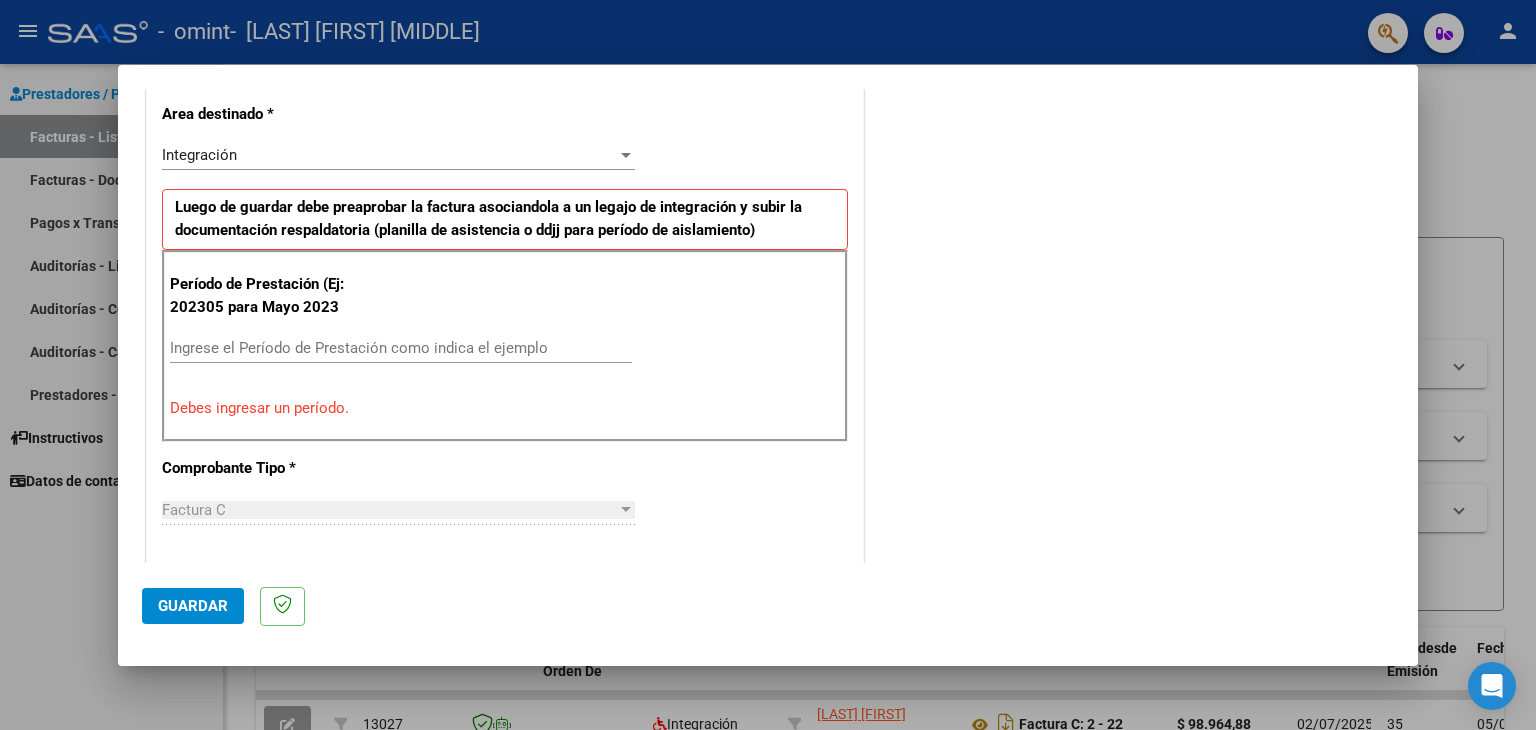 click on "Período de Prestación (Ej: 202305 para Mayo 2023" at bounding box center [270, 295] 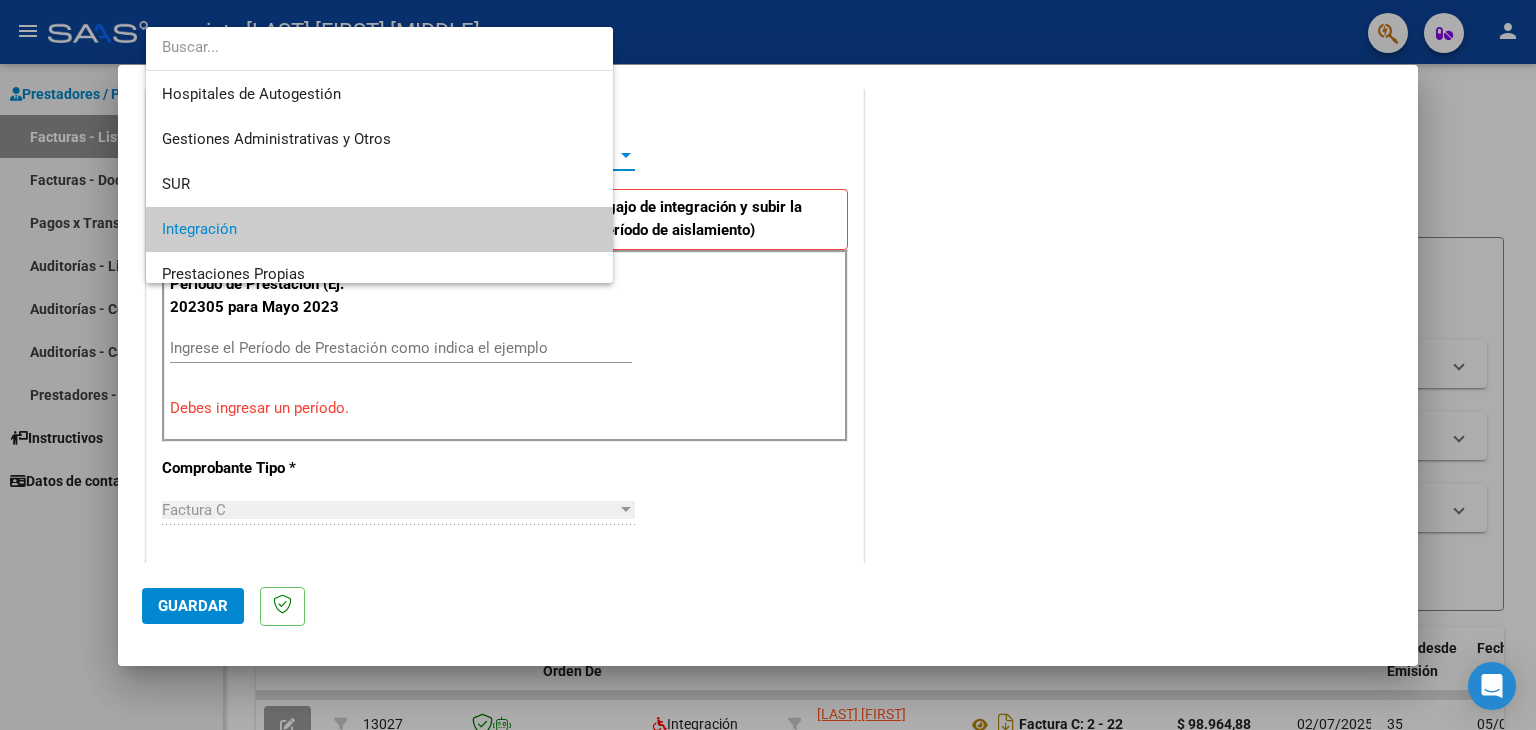 scroll, scrollTop: 74, scrollLeft: 0, axis: vertical 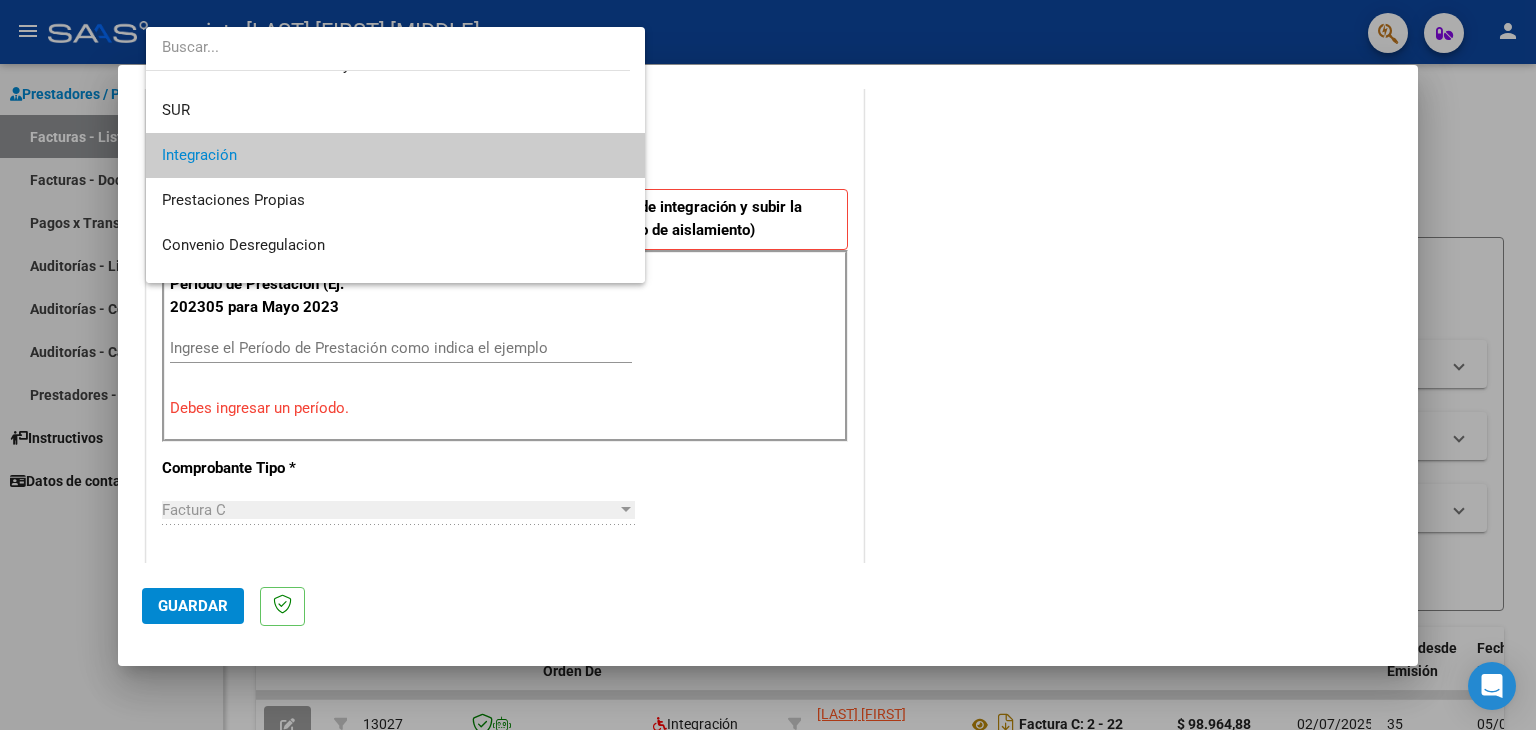 click on "Integración" at bounding box center (396, 155) 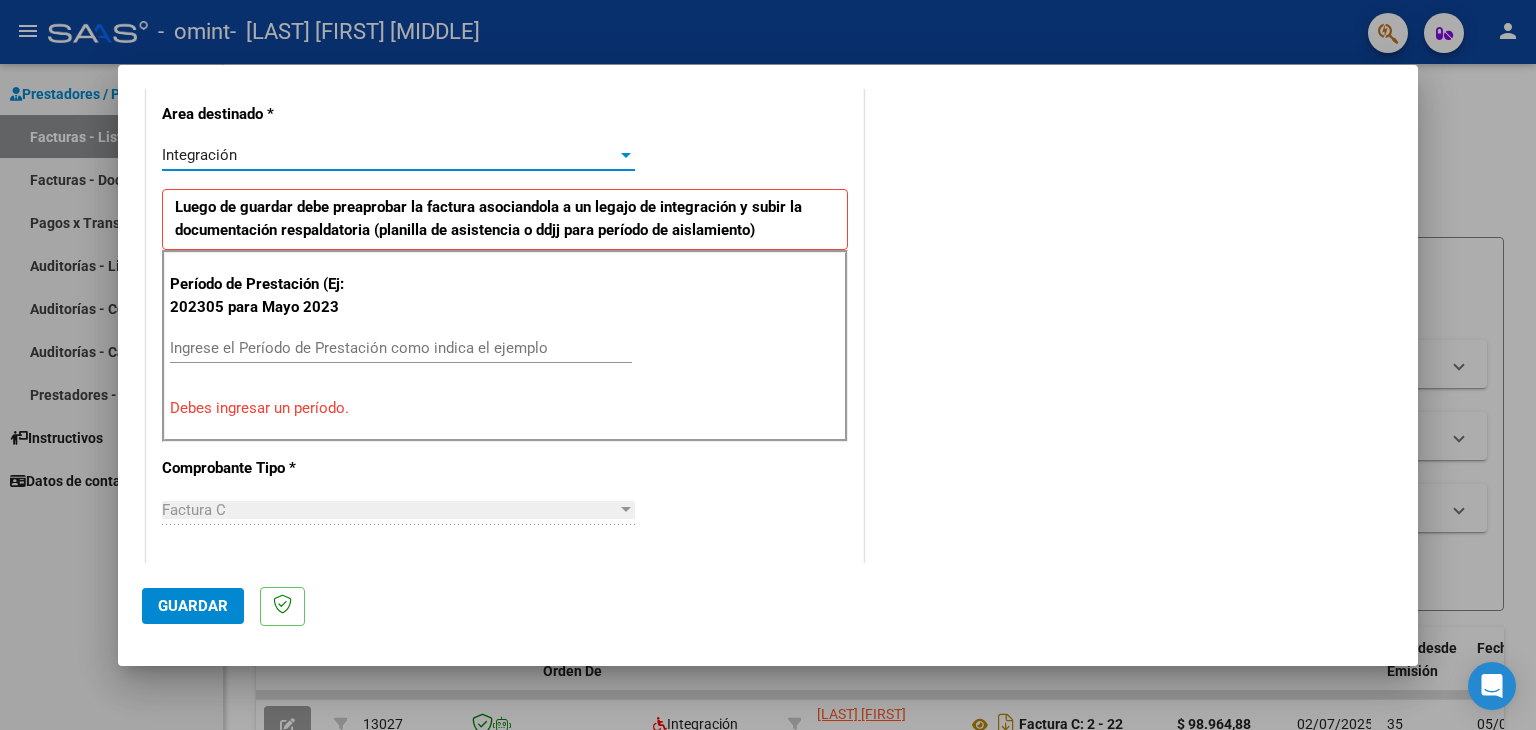 click on "Ingrese el Período de Prestación como indica el ejemplo" at bounding box center [401, 348] 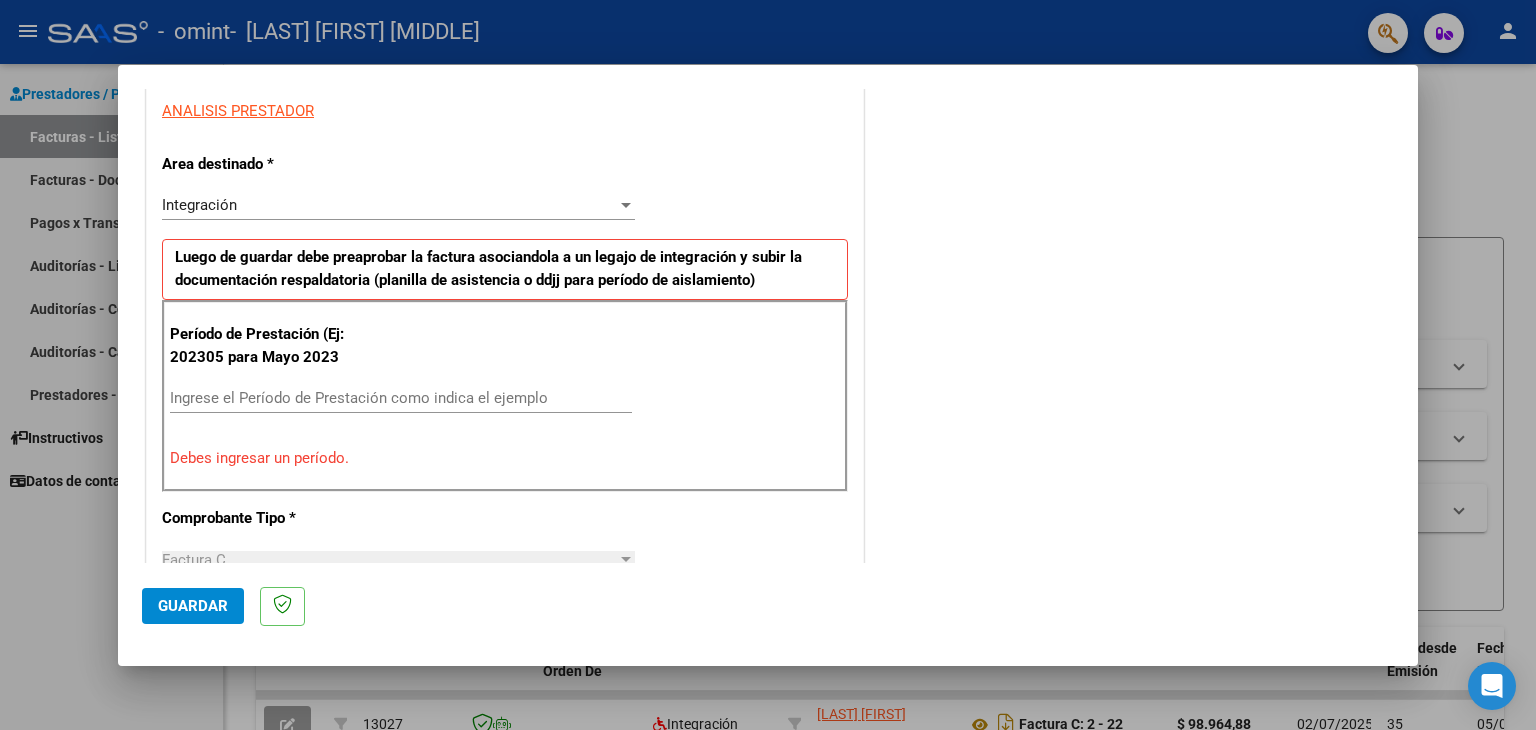scroll, scrollTop: 367, scrollLeft: 0, axis: vertical 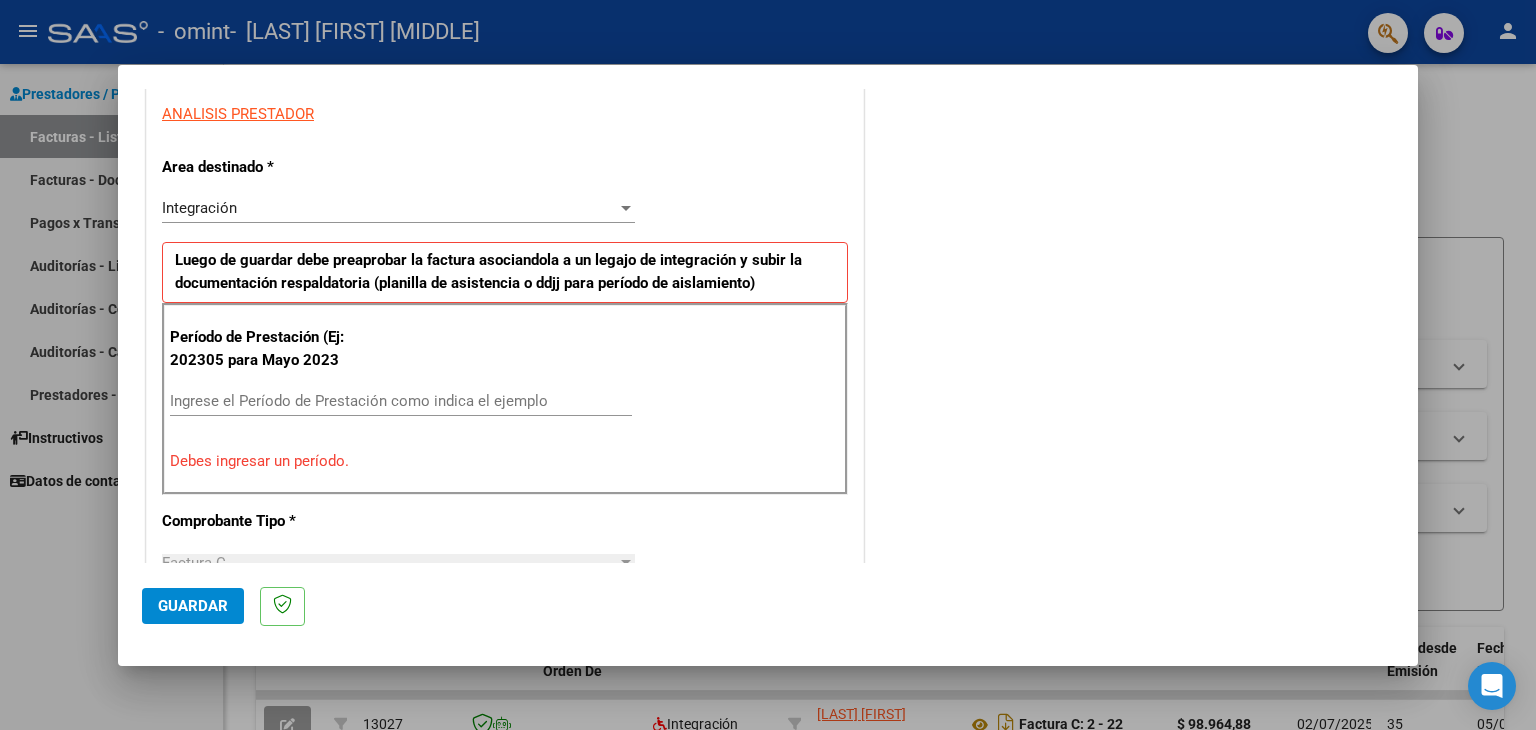 click on "Debes ingresar un período." at bounding box center (505, 461) 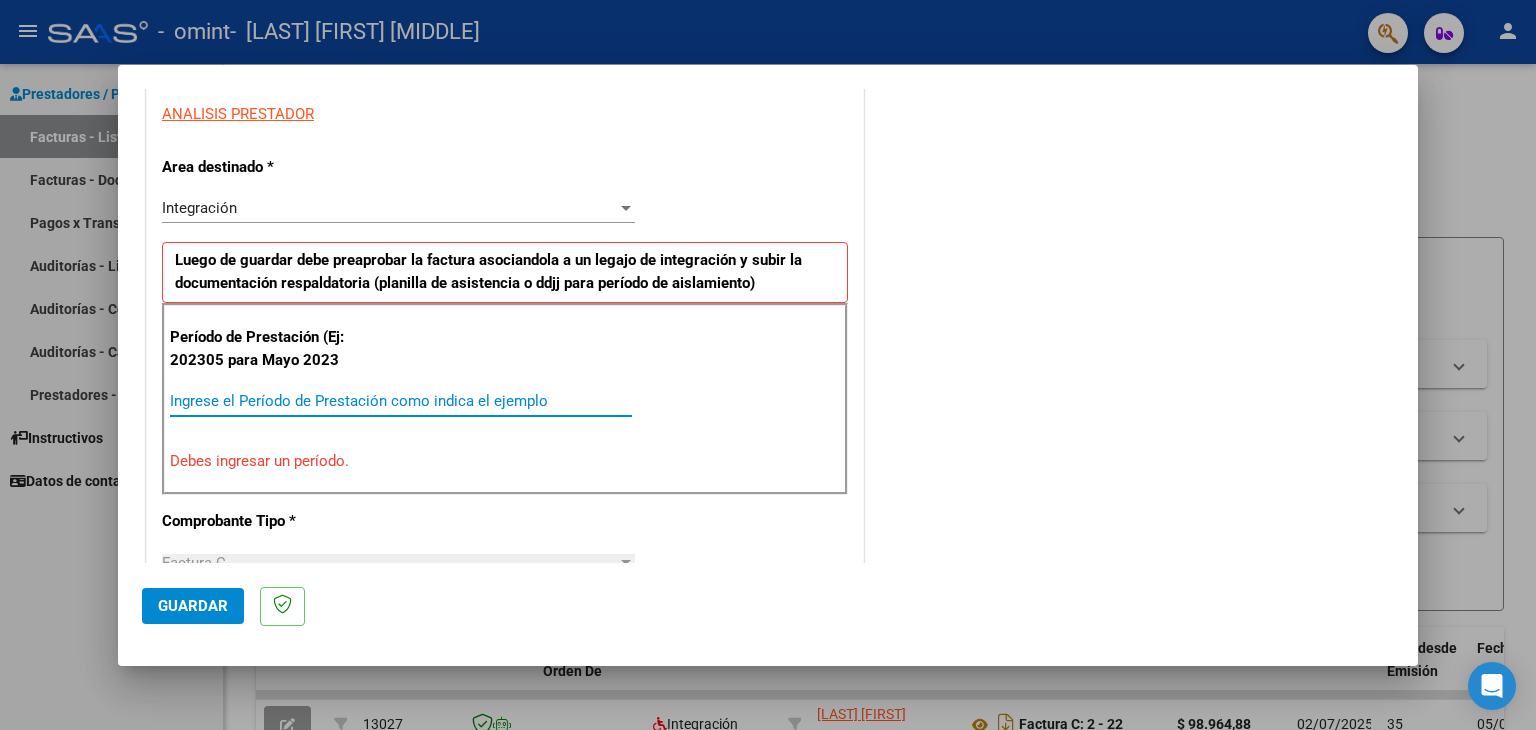 click on "Ingrese el Período de Prestación como indica el ejemplo" at bounding box center (401, 401) 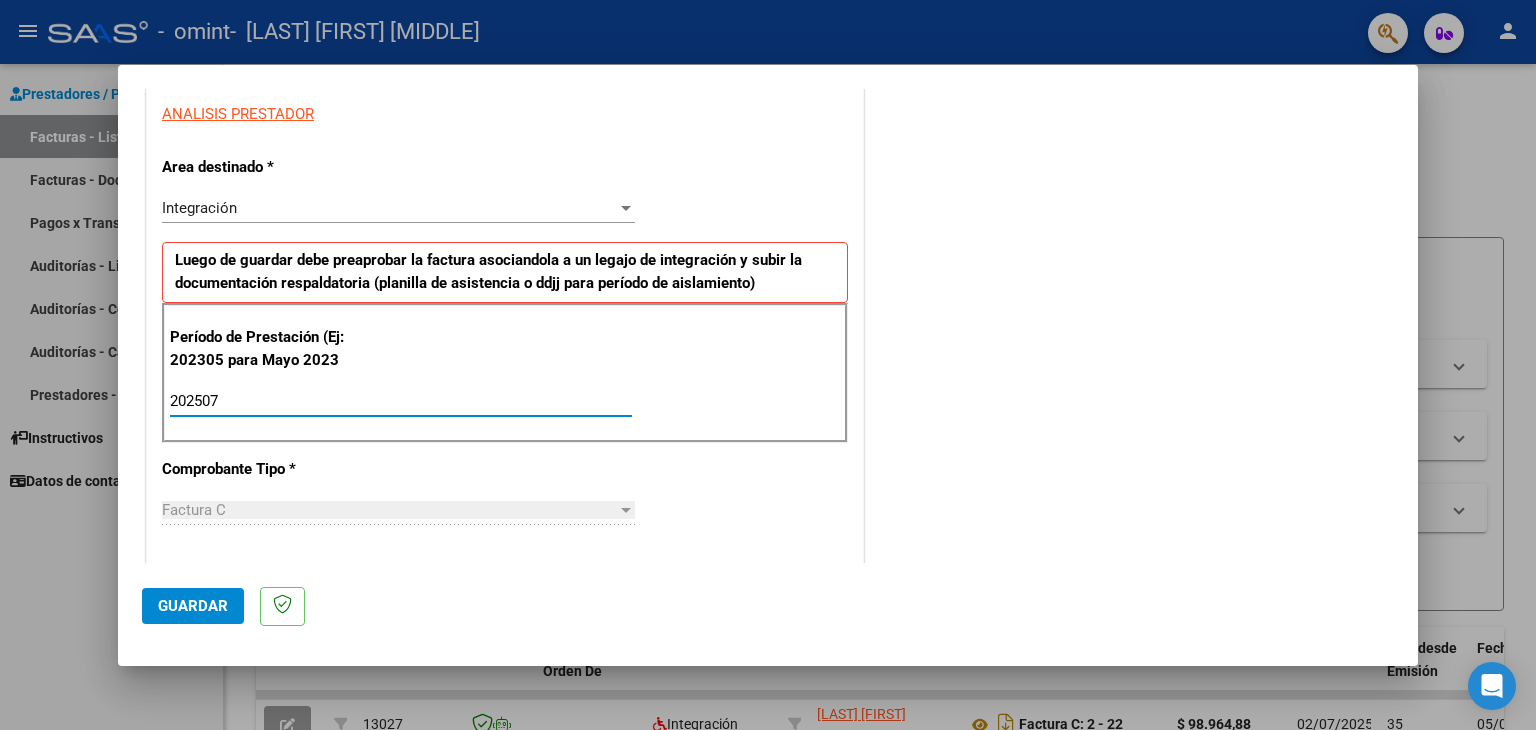 type on "202507" 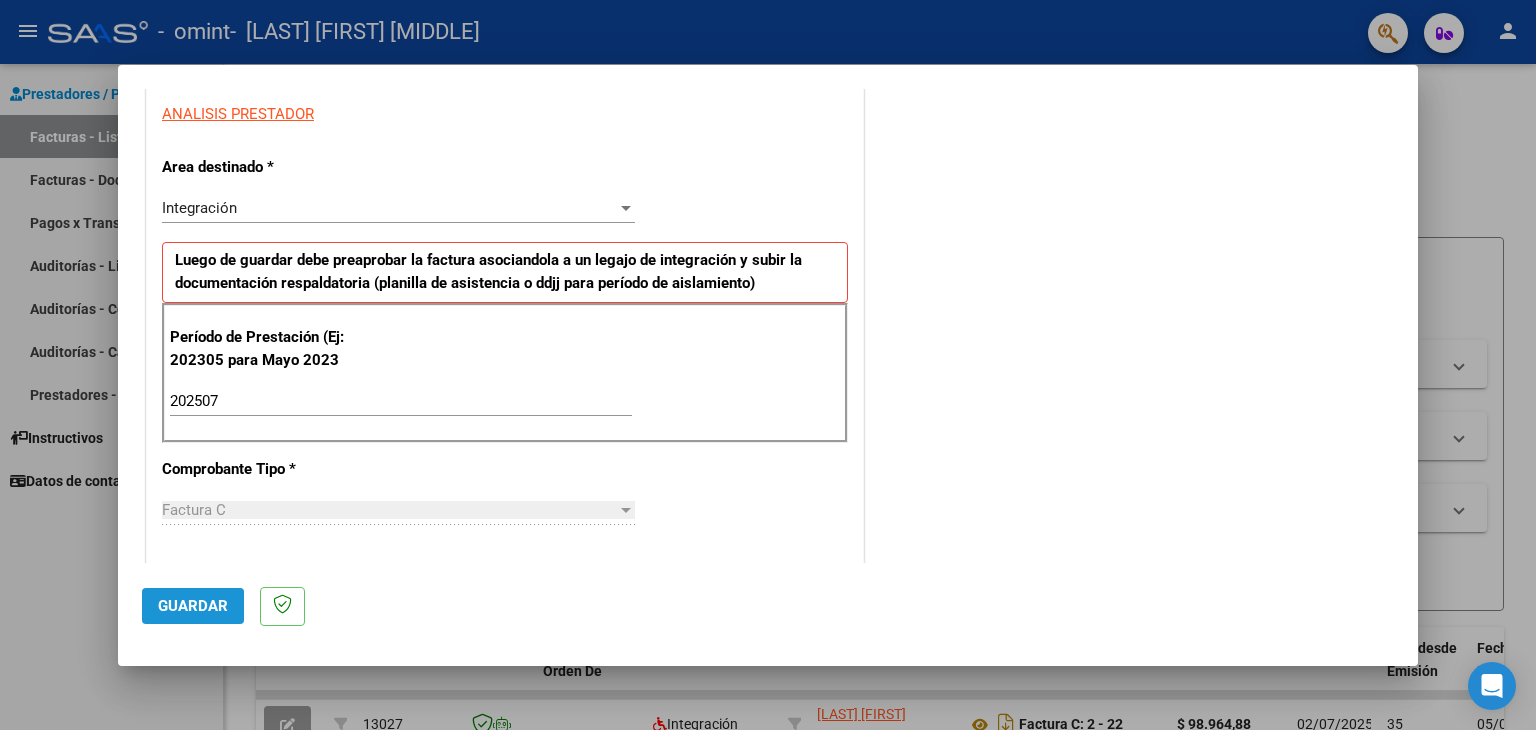 click on "Guardar" 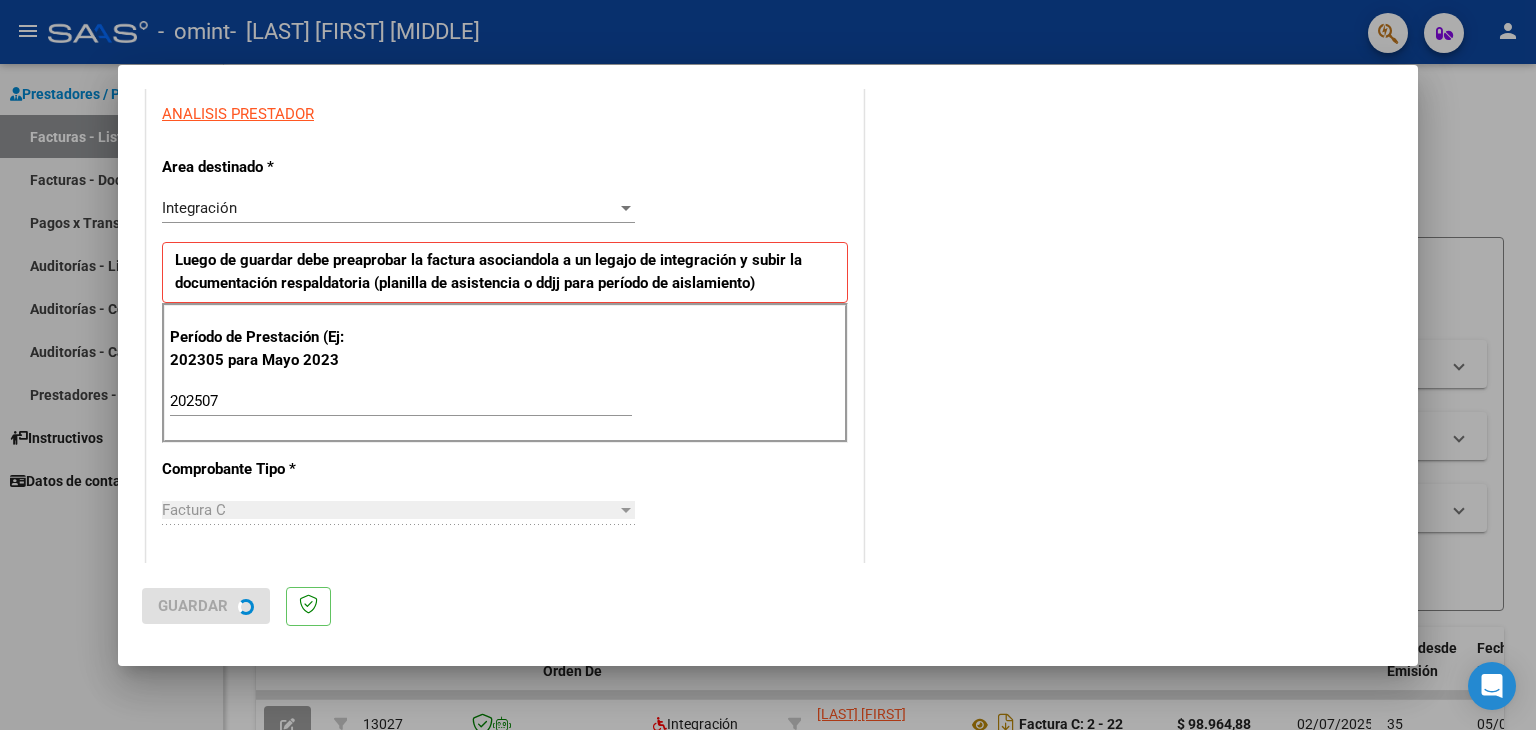 scroll, scrollTop: 0, scrollLeft: 0, axis: both 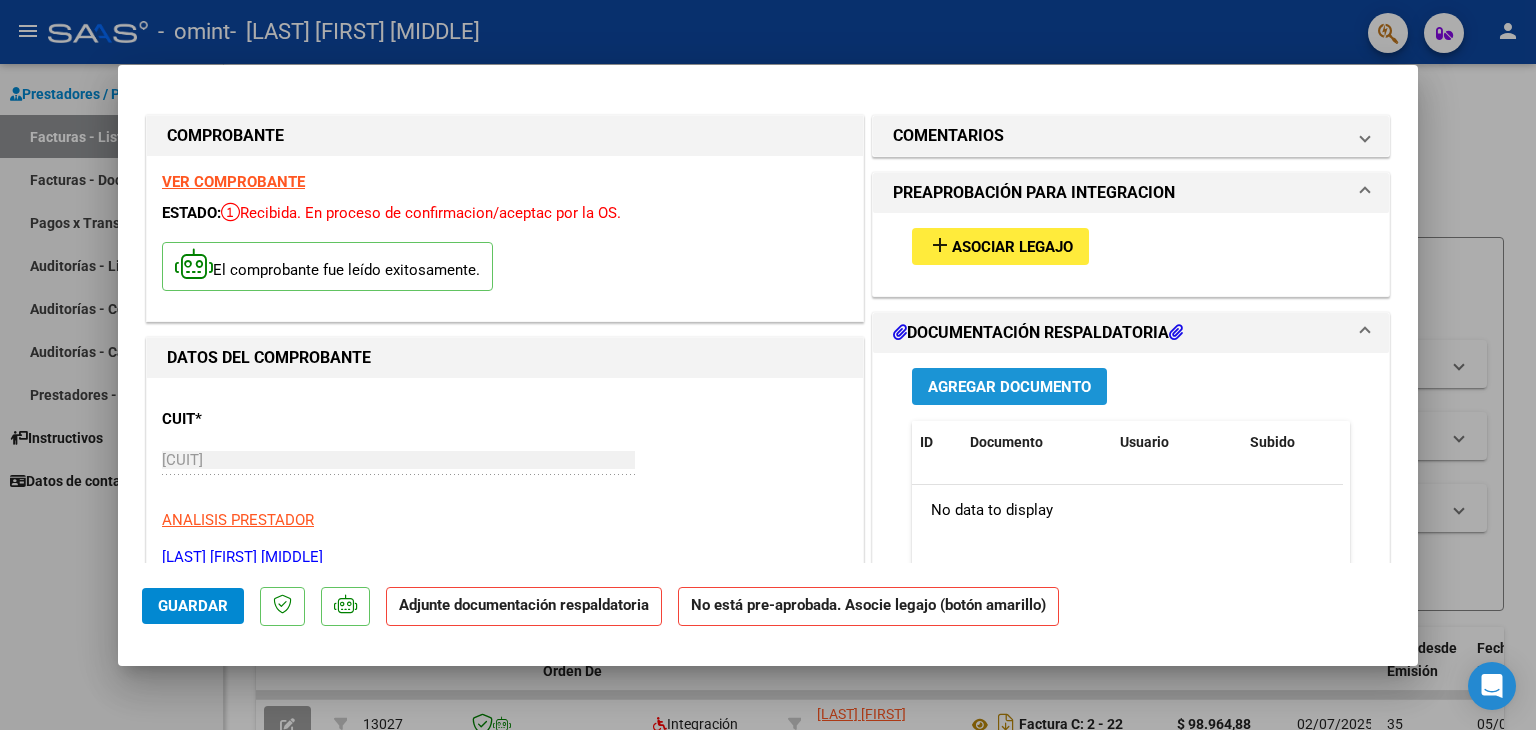 click on "Agregar Documento" at bounding box center (1009, 387) 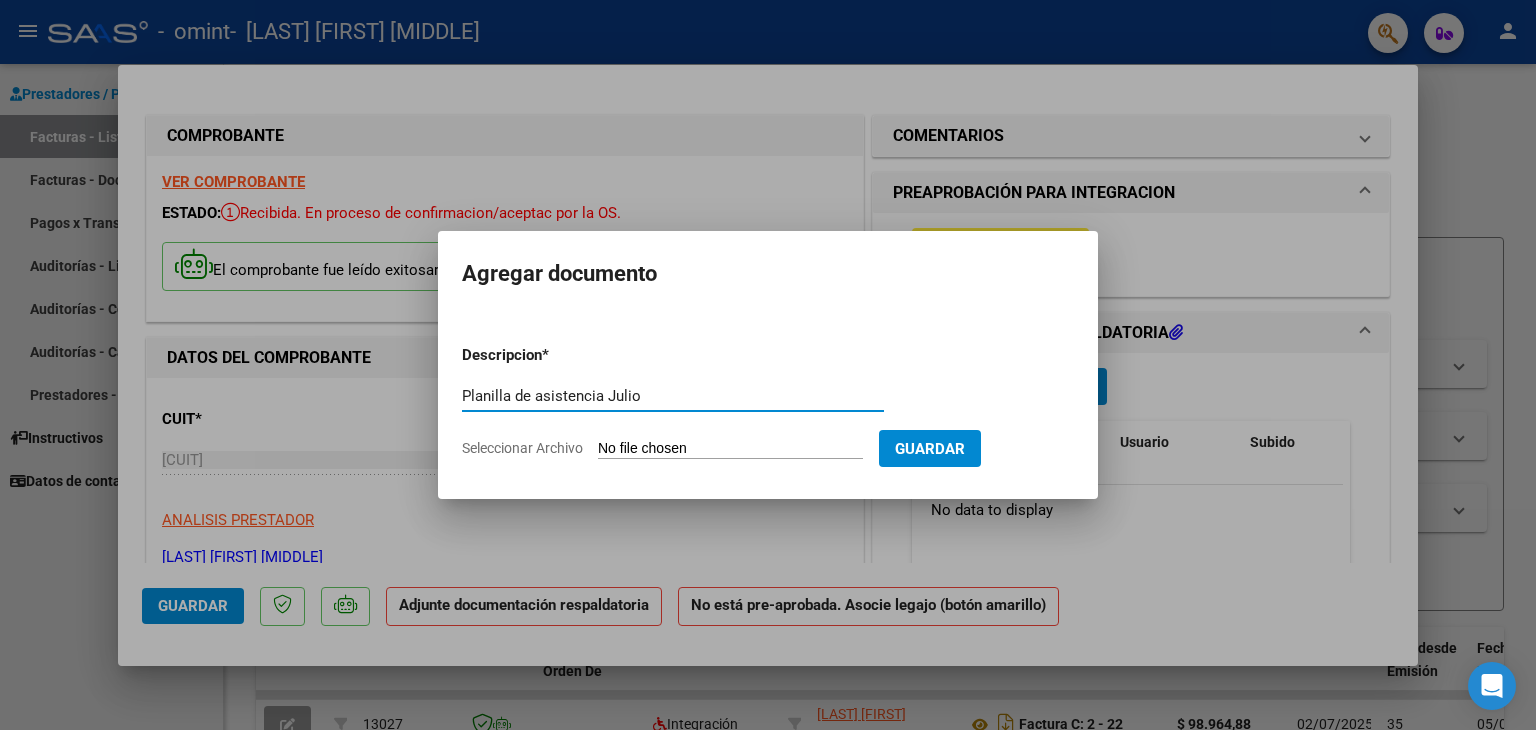 type on "Planilla de asistencia Julio" 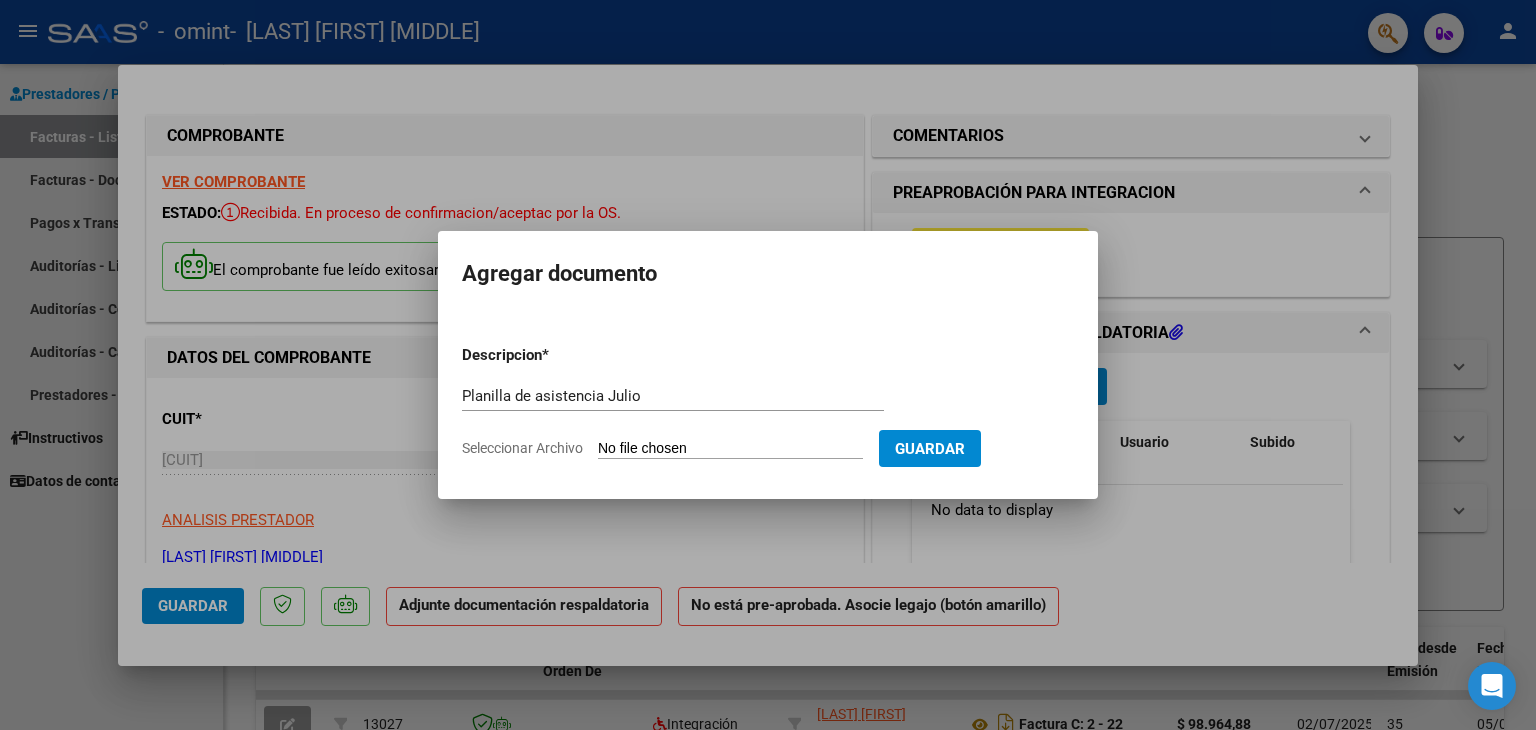 type on "C:\fakepath\55F4E79E-6853-4DB9-B00F-9DF29C61FE0A.pdf" 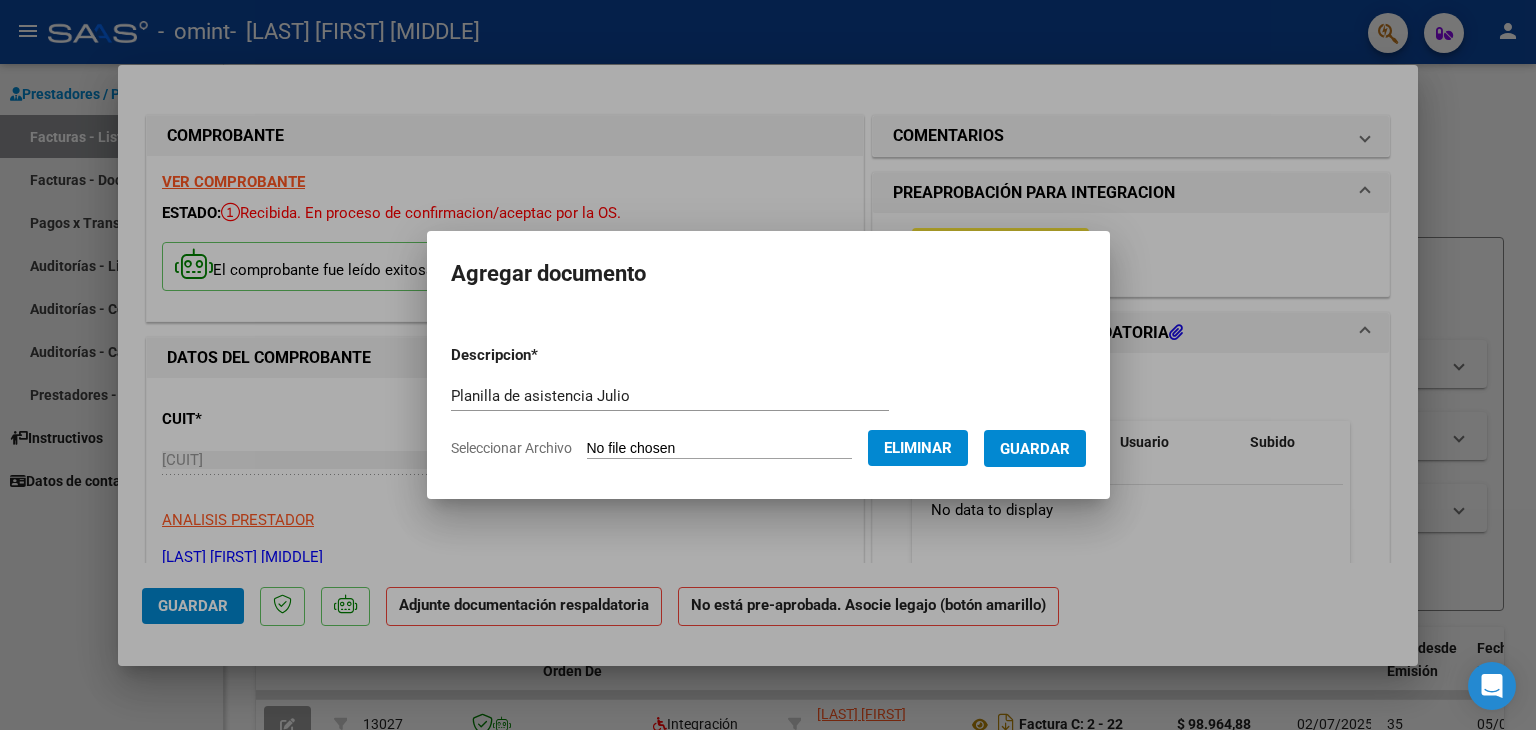 click on "Seleccionar Archivo" 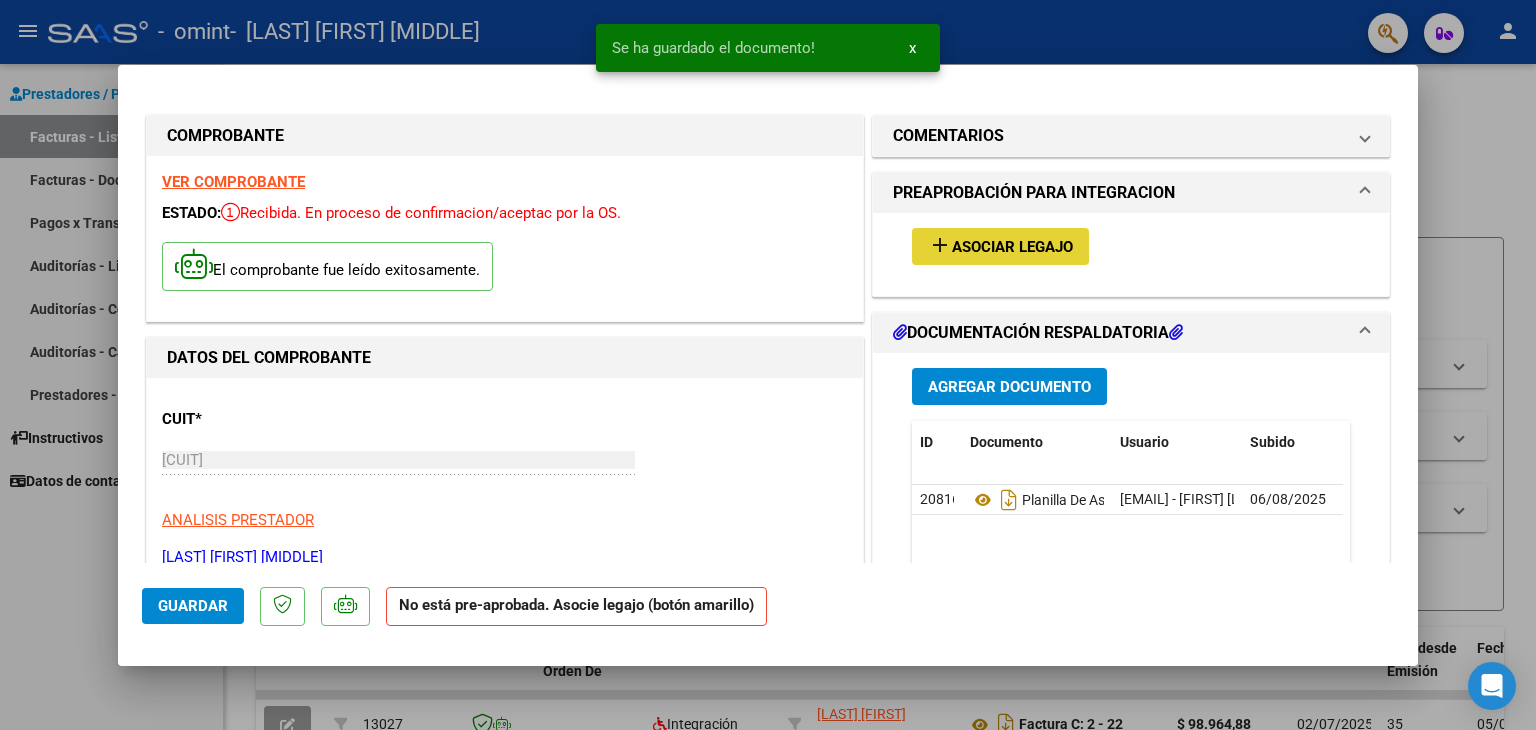 click on "add Asociar Legajo" at bounding box center [1000, 246] 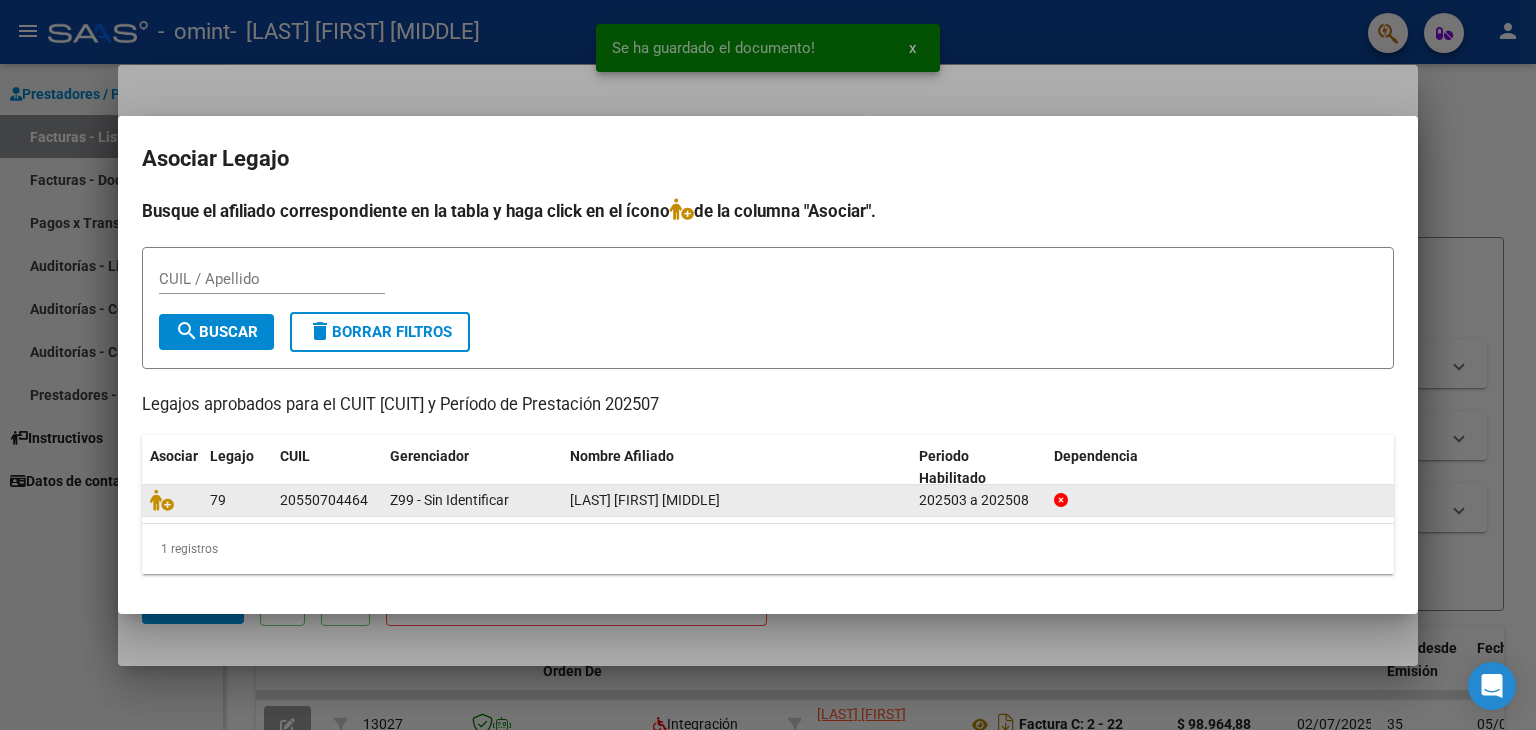click on "20550704464" 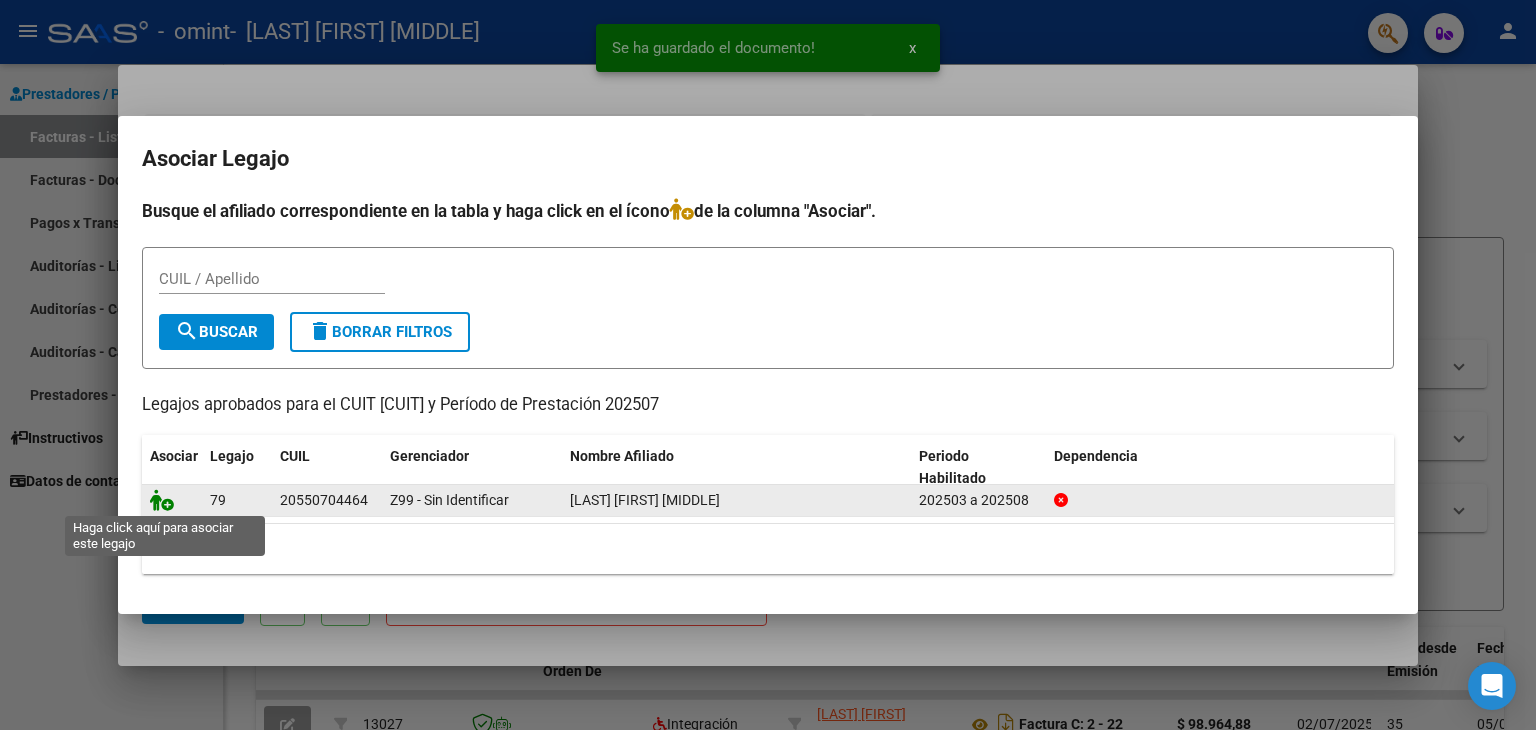 click 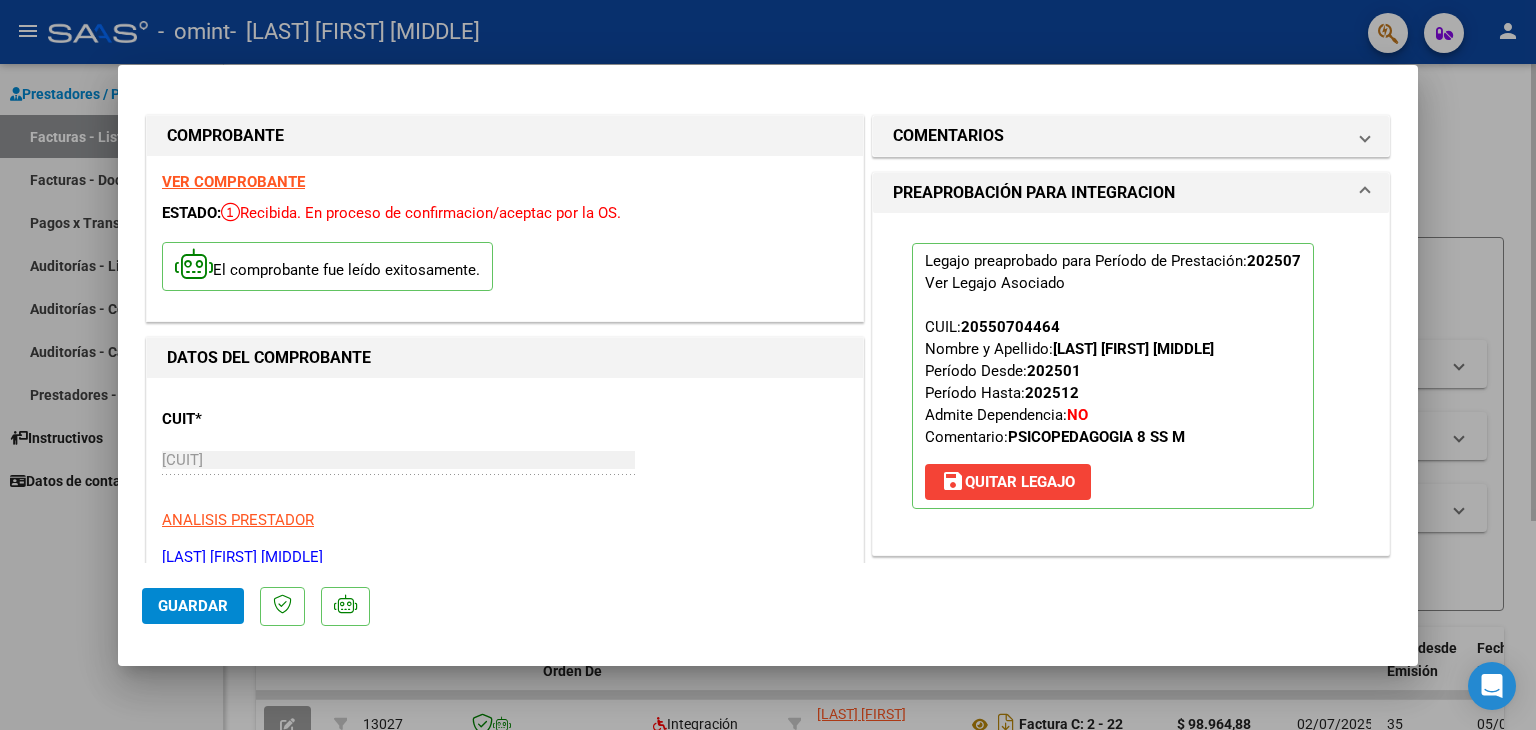 drag, startPoint x: 1420, startPoint y: 202, endPoint x: 1444, endPoint y: 335, distance: 135.14807 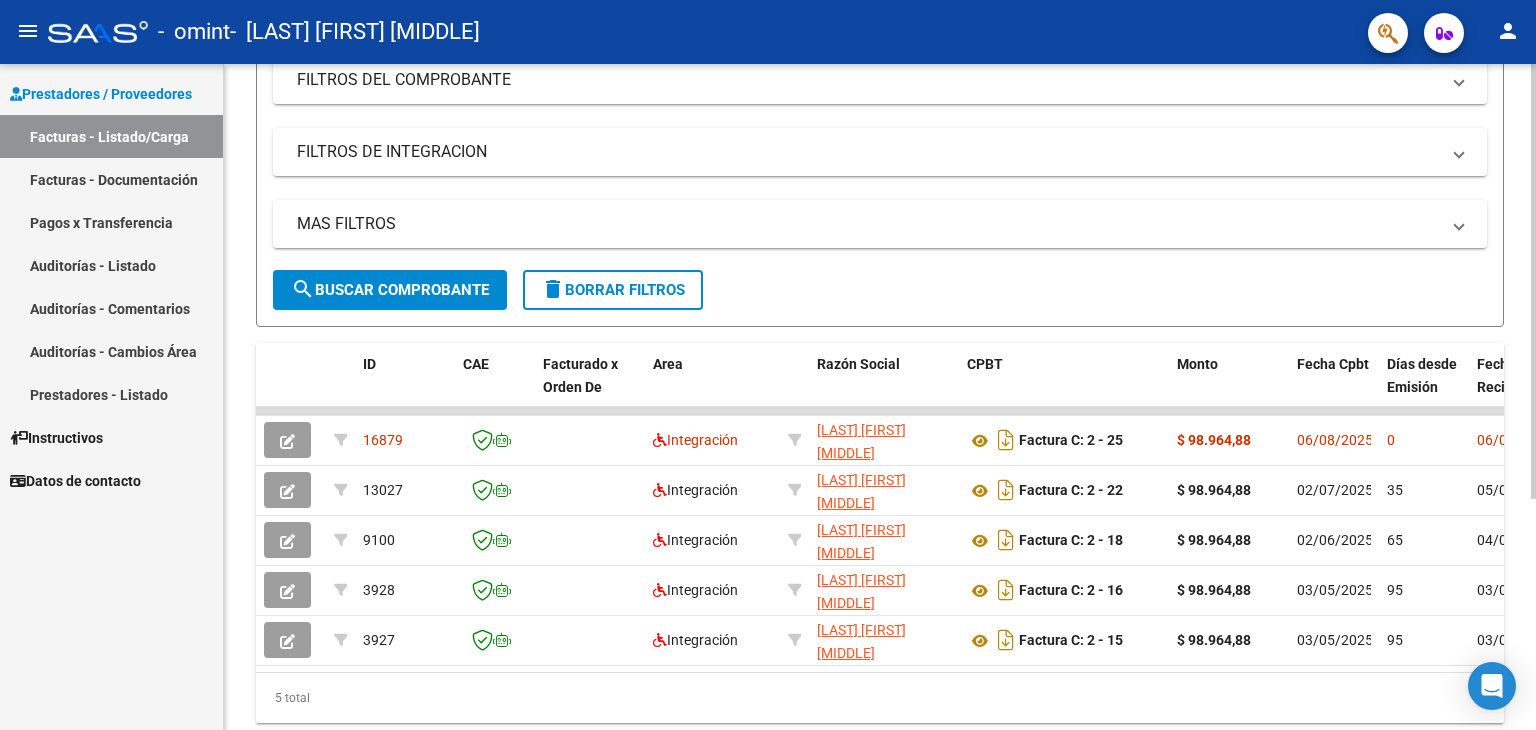 scroll, scrollTop: 286, scrollLeft: 0, axis: vertical 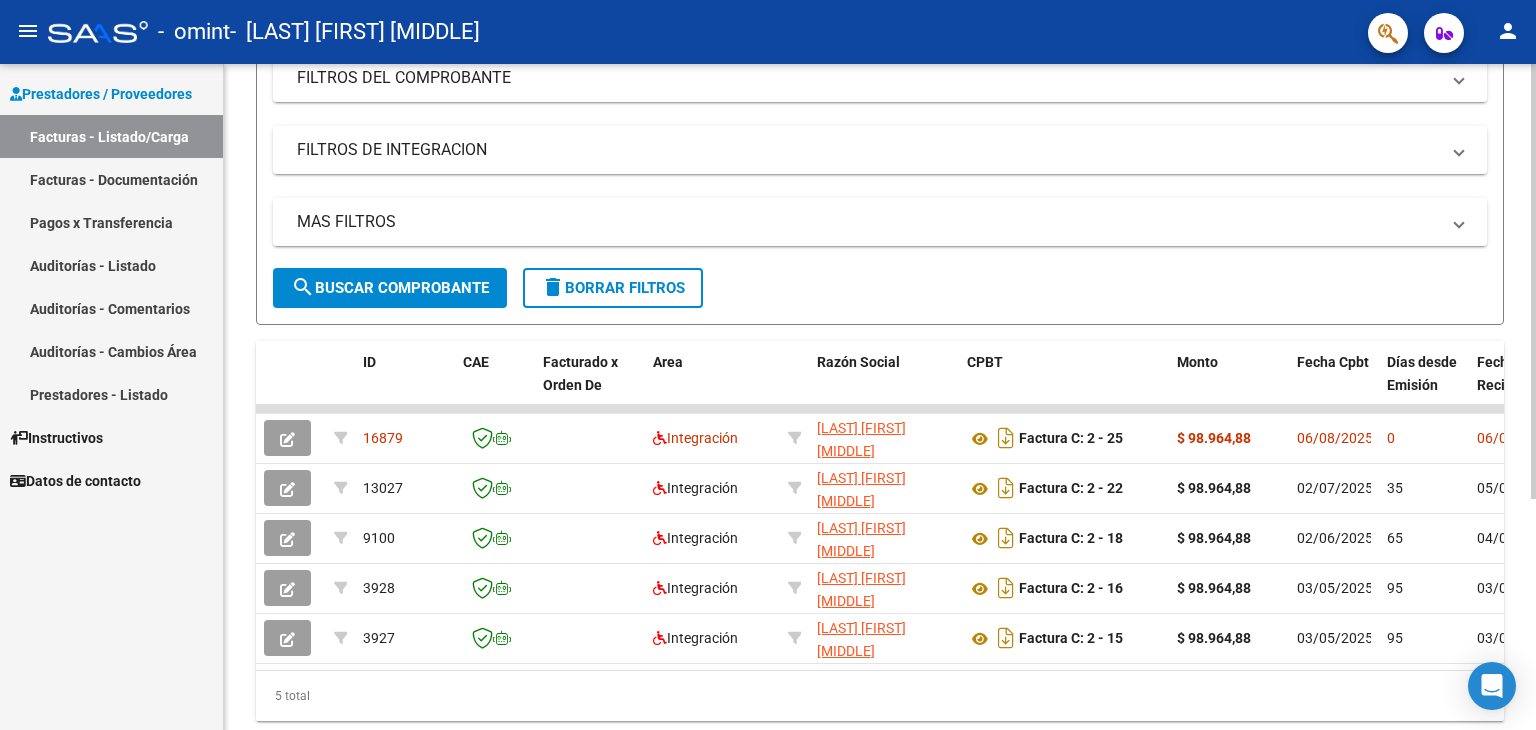 click 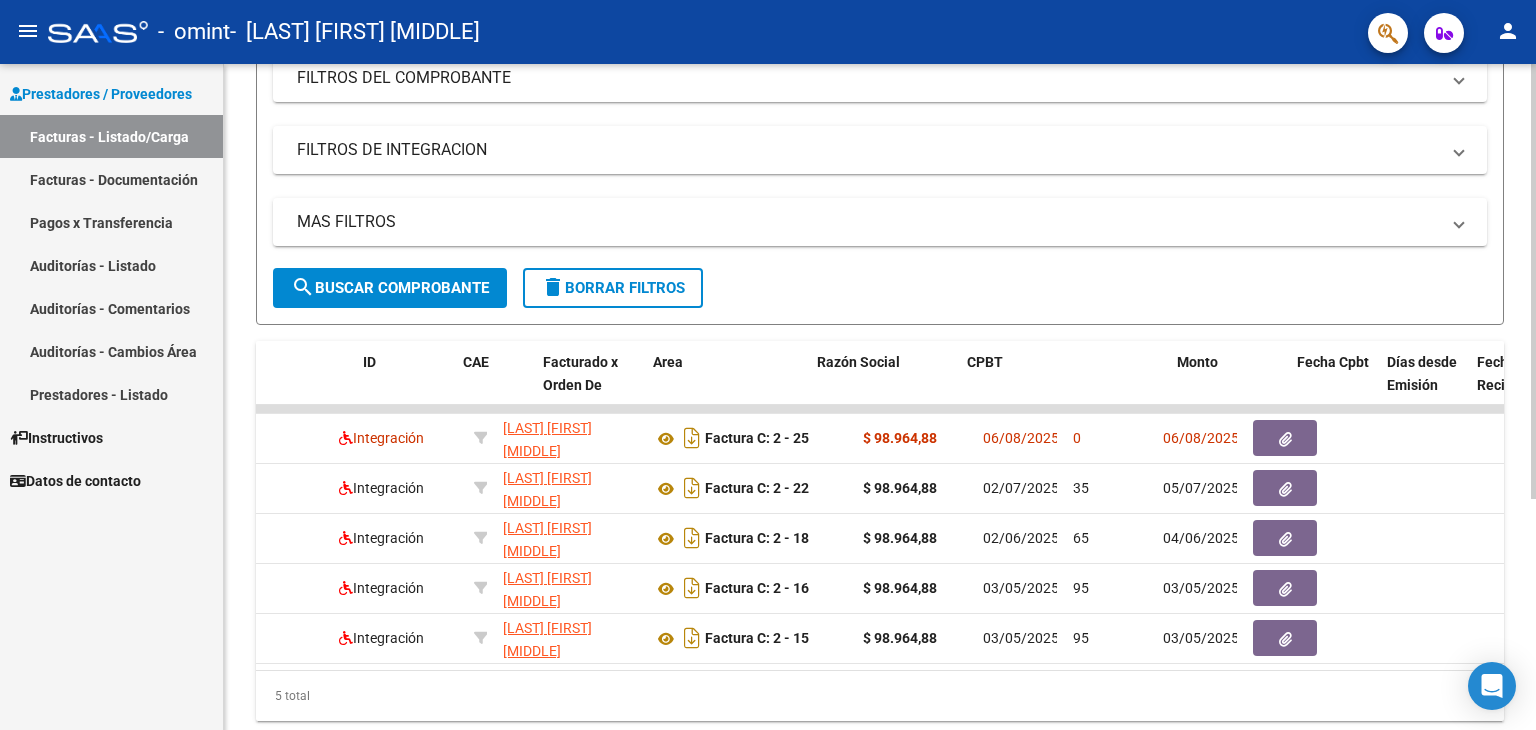 scroll, scrollTop: 0, scrollLeft: 0, axis: both 